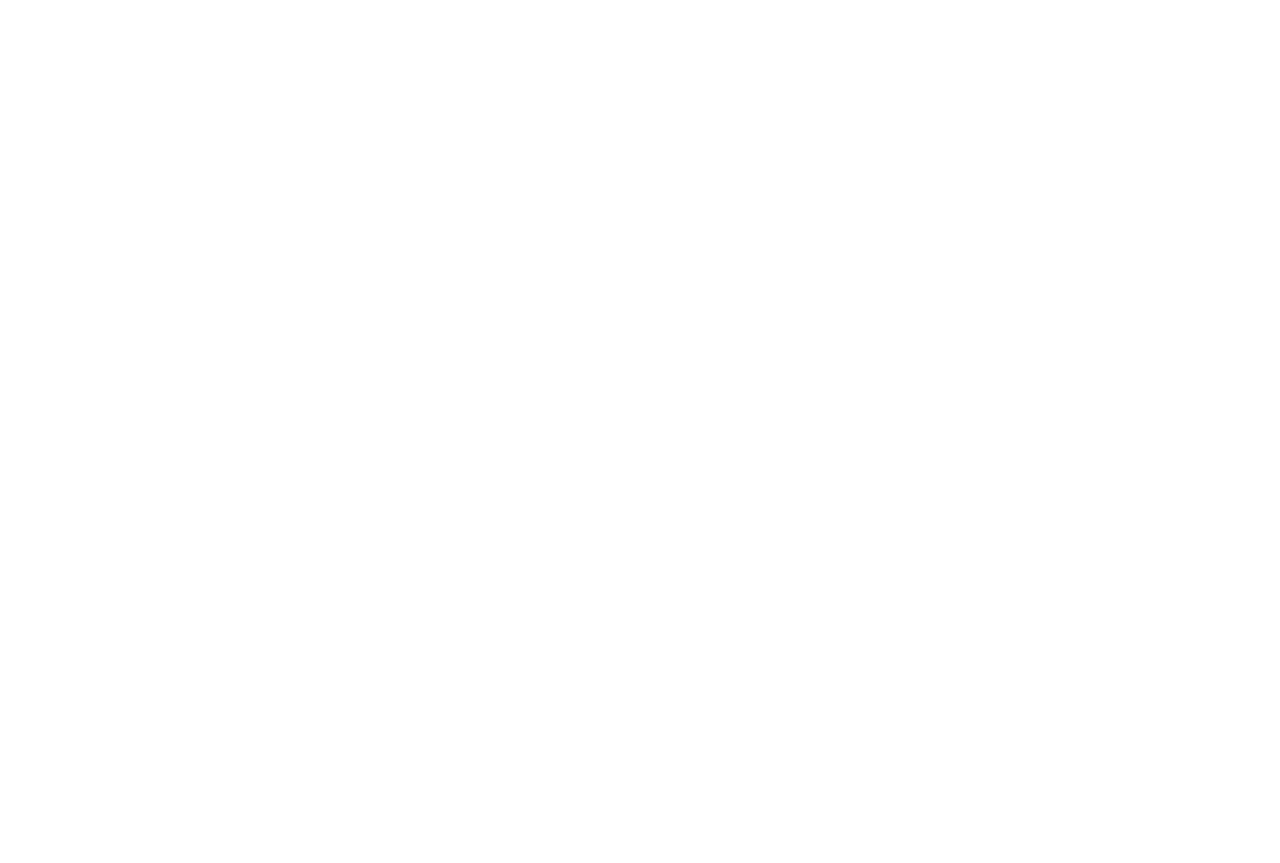 scroll, scrollTop: 0, scrollLeft: 0, axis: both 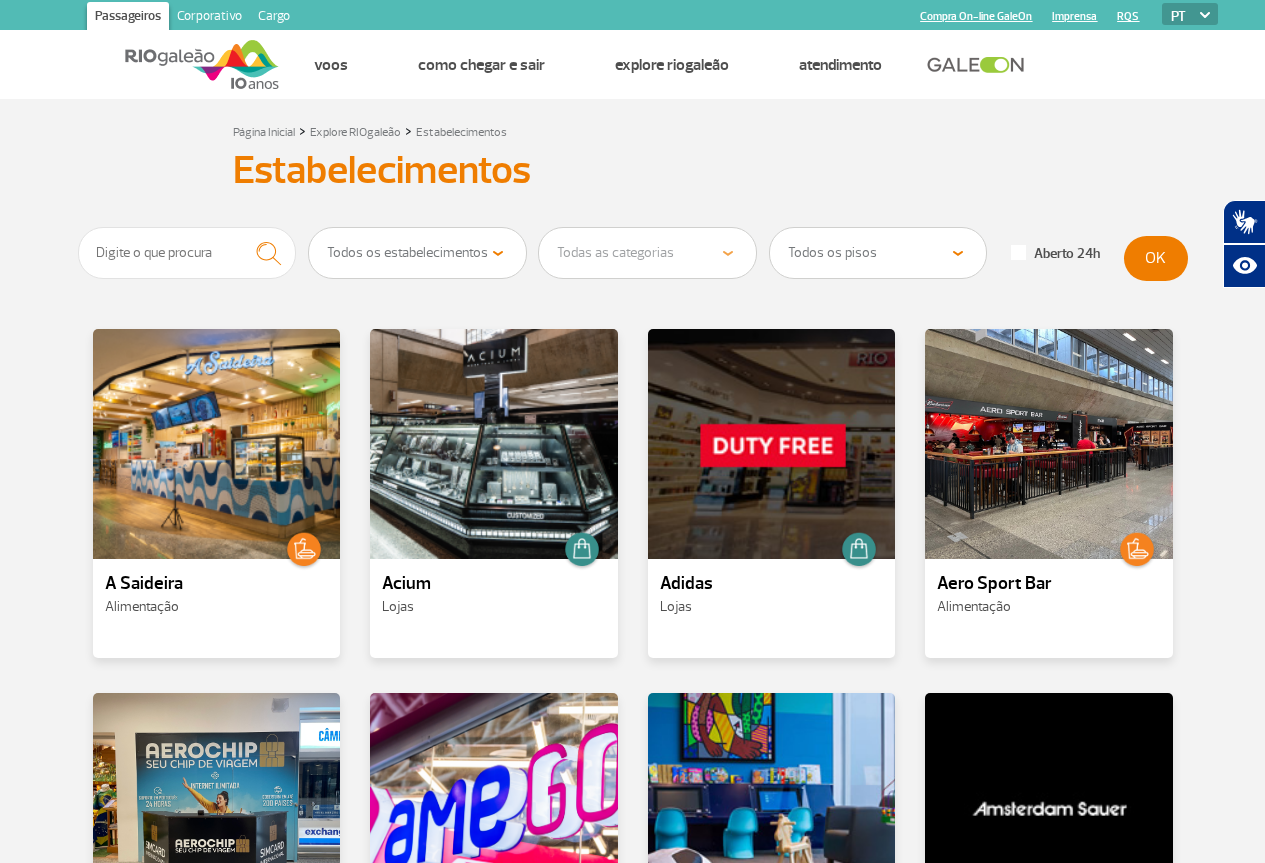 click on "AmeGO Serviços e Conveniência" at bounding box center (494, 857) 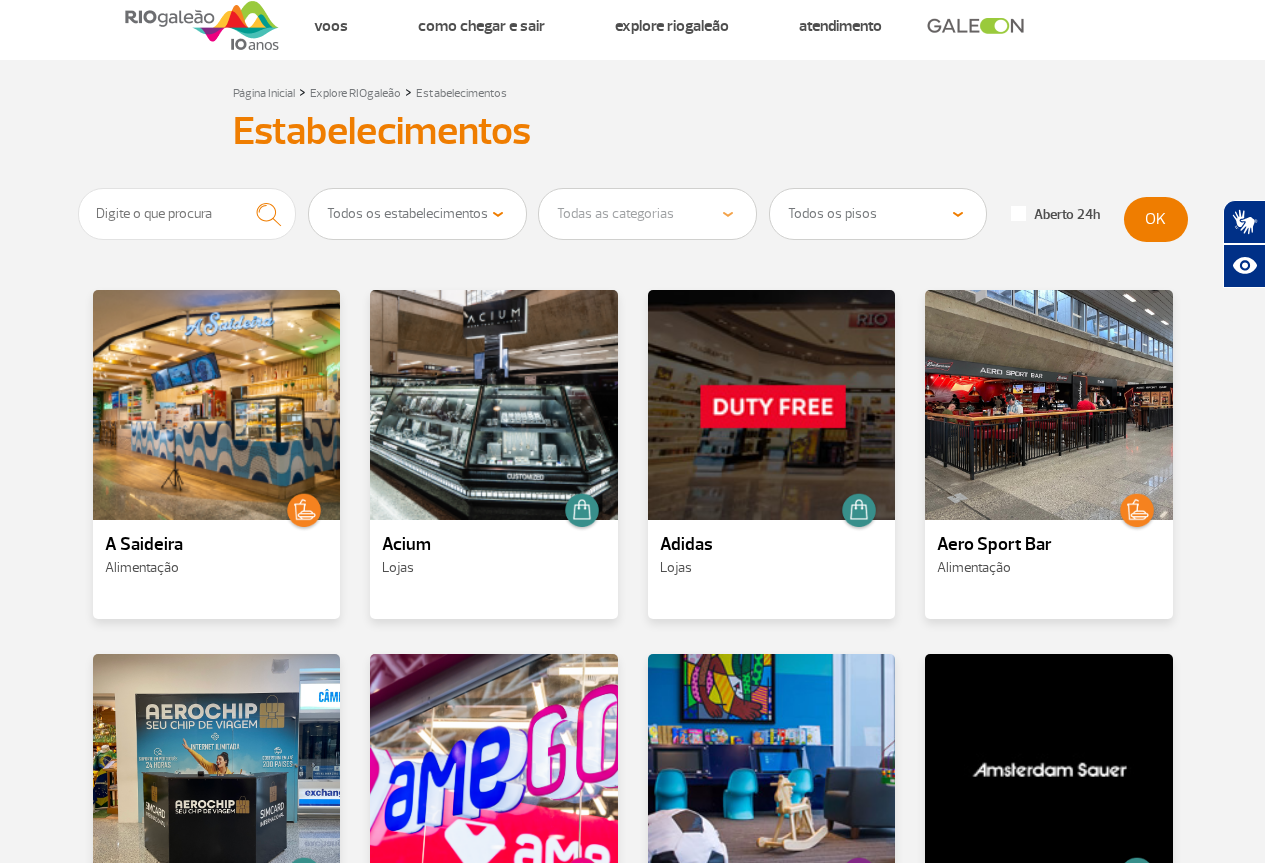 scroll, scrollTop: 0, scrollLeft: 0, axis: both 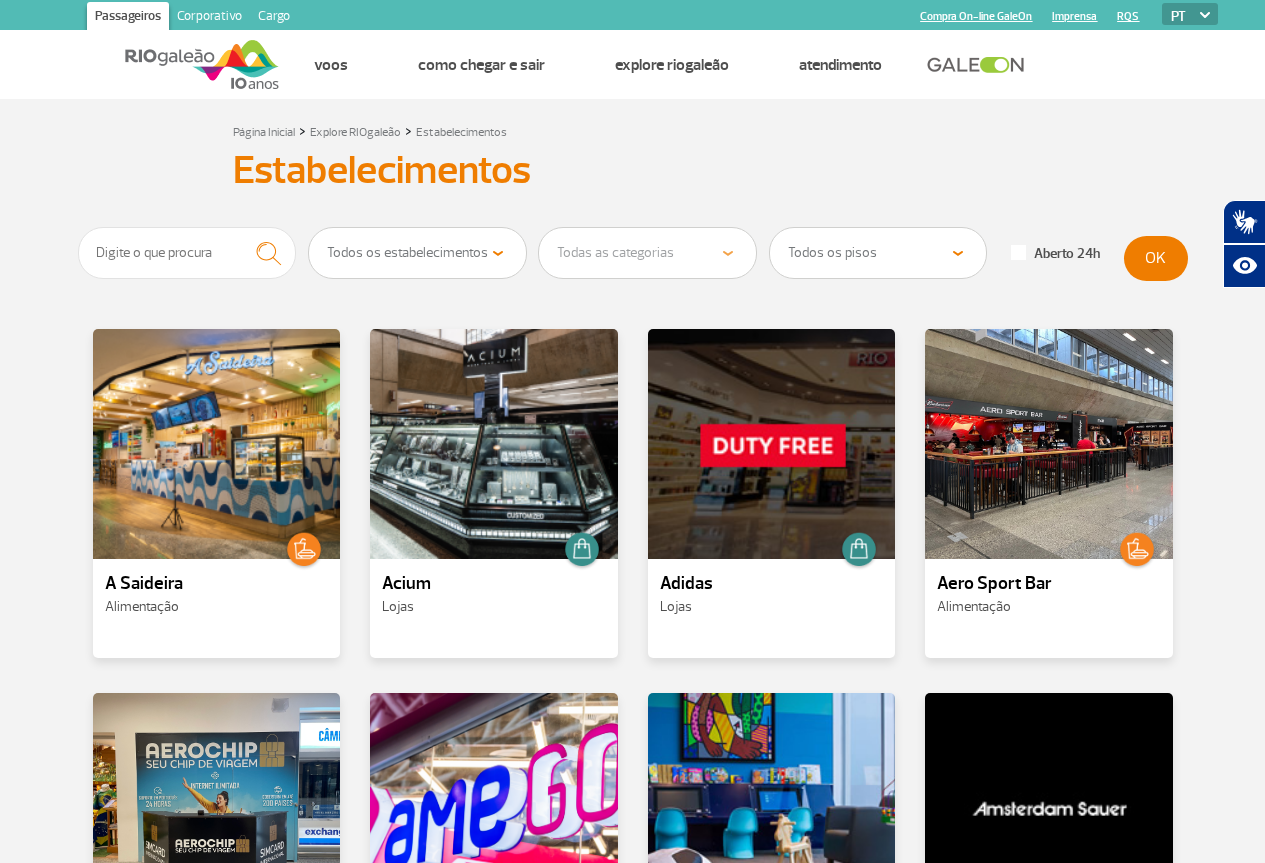 click on "Todos os pisos Área Pública (antes do Raio-X) Desembarque Área Pública Desembarque Internacional Embarque Área Pública (antes do Raio-X) Embarque Doméstico Embarque Internacional Pátio Desembarque Nacional (Doméstico)" at bounding box center (878, 253) 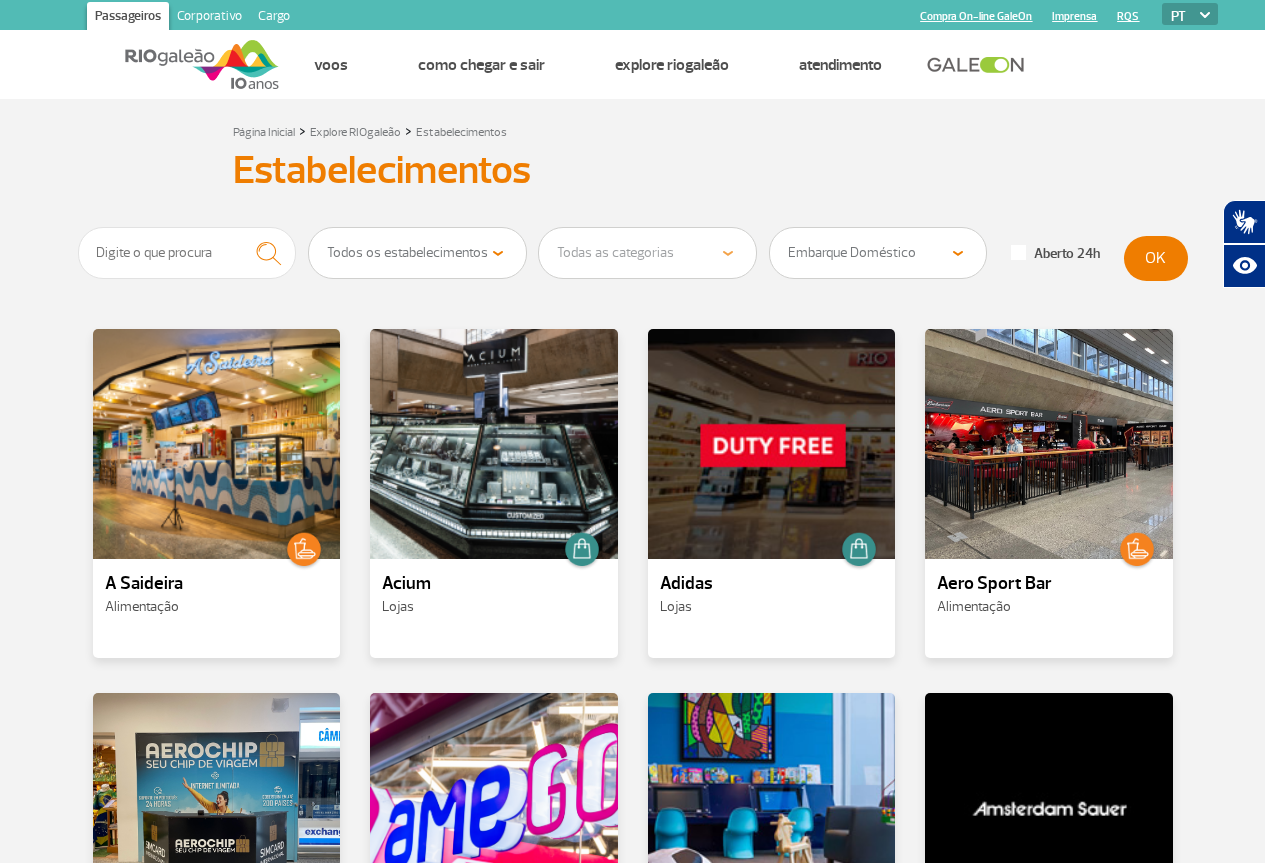 click on "Todos os pisos Área Pública (antes do Raio-X) Desembarque Área Pública Desembarque Internacional Embarque Área Pública (antes do Raio-X) Embarque Doméstico Embarque Internacional Pátio Desembarque Nacional (Doméstico)" at bounding box center (878, 253) 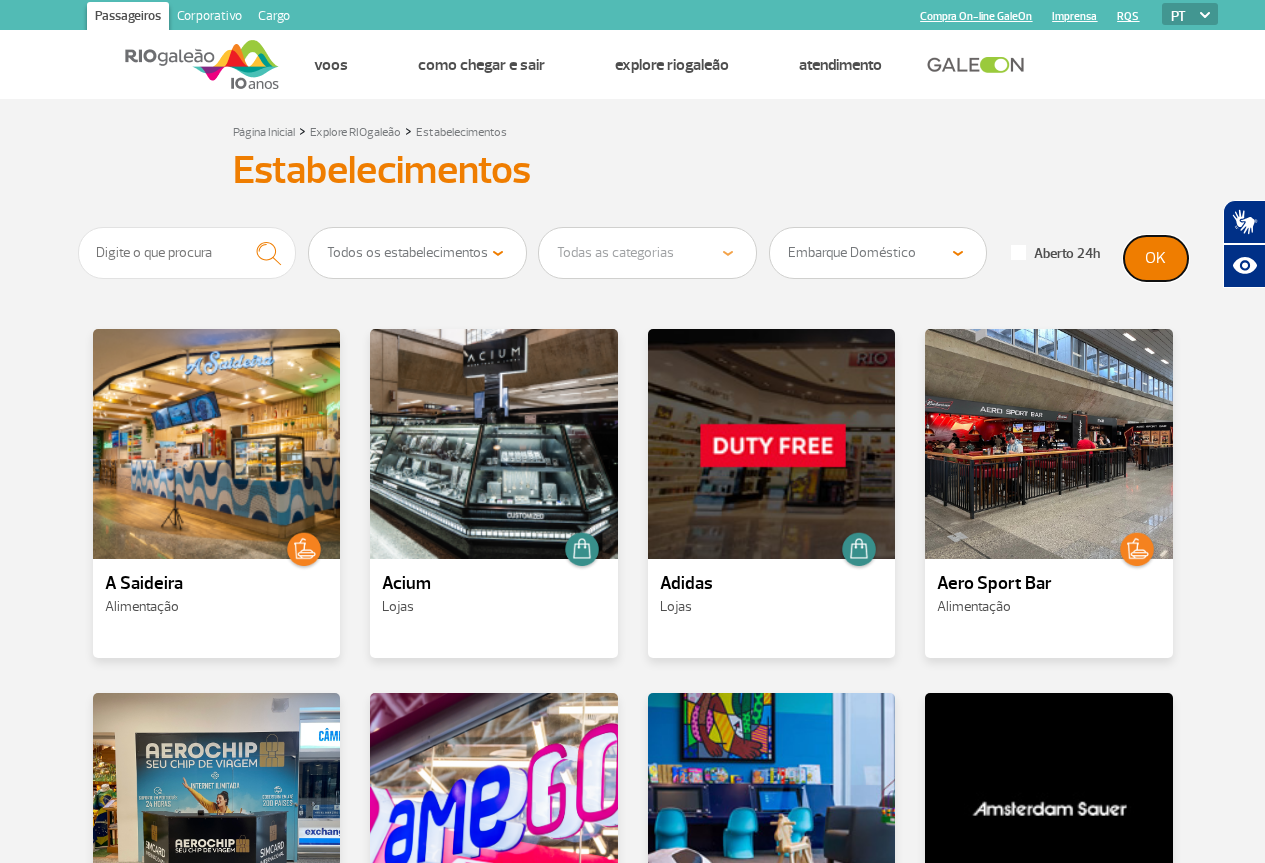 click on "OK" at bounding box center (1156, 258) 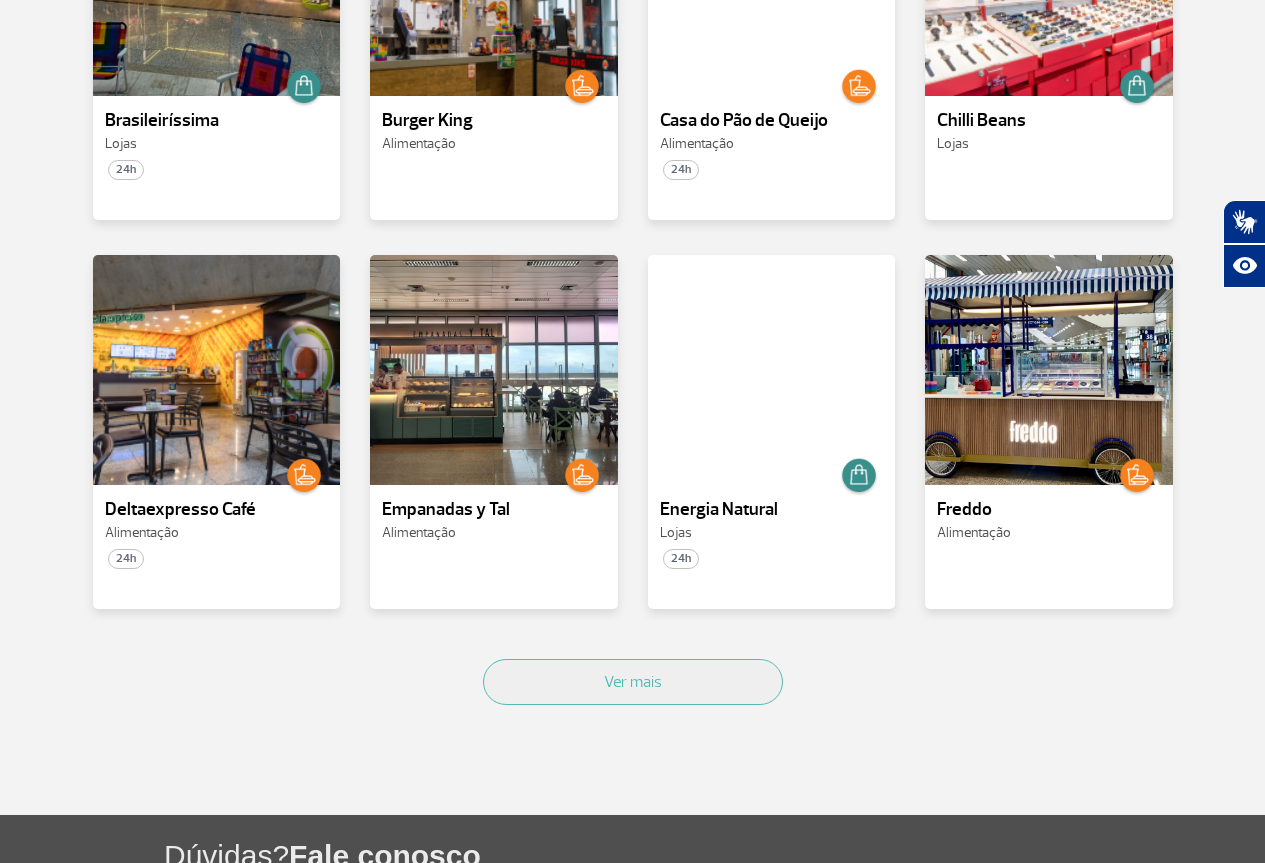scroll, scrollTop: 900, scrollLeft: 0, axis: vertical 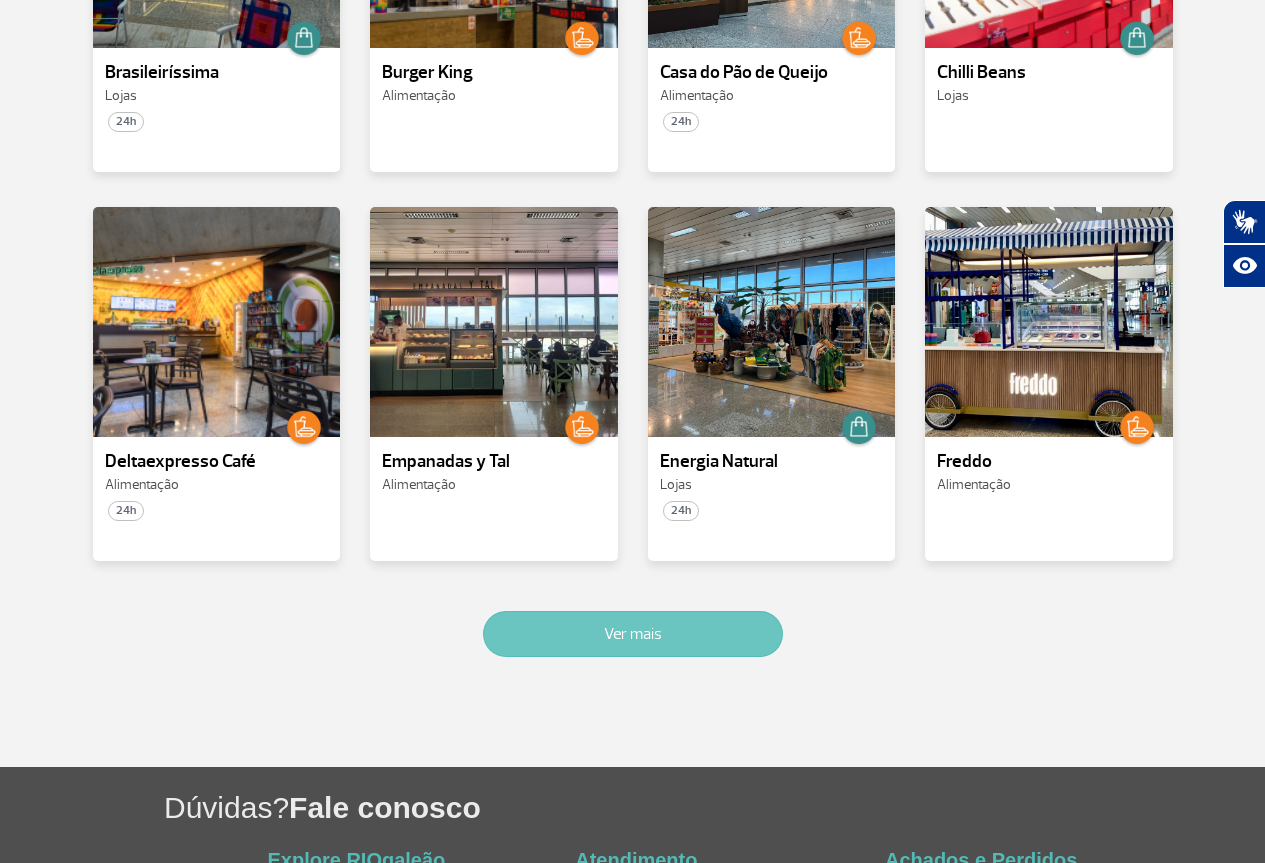 click on "Ver mais" at bounding box center (633, 634) 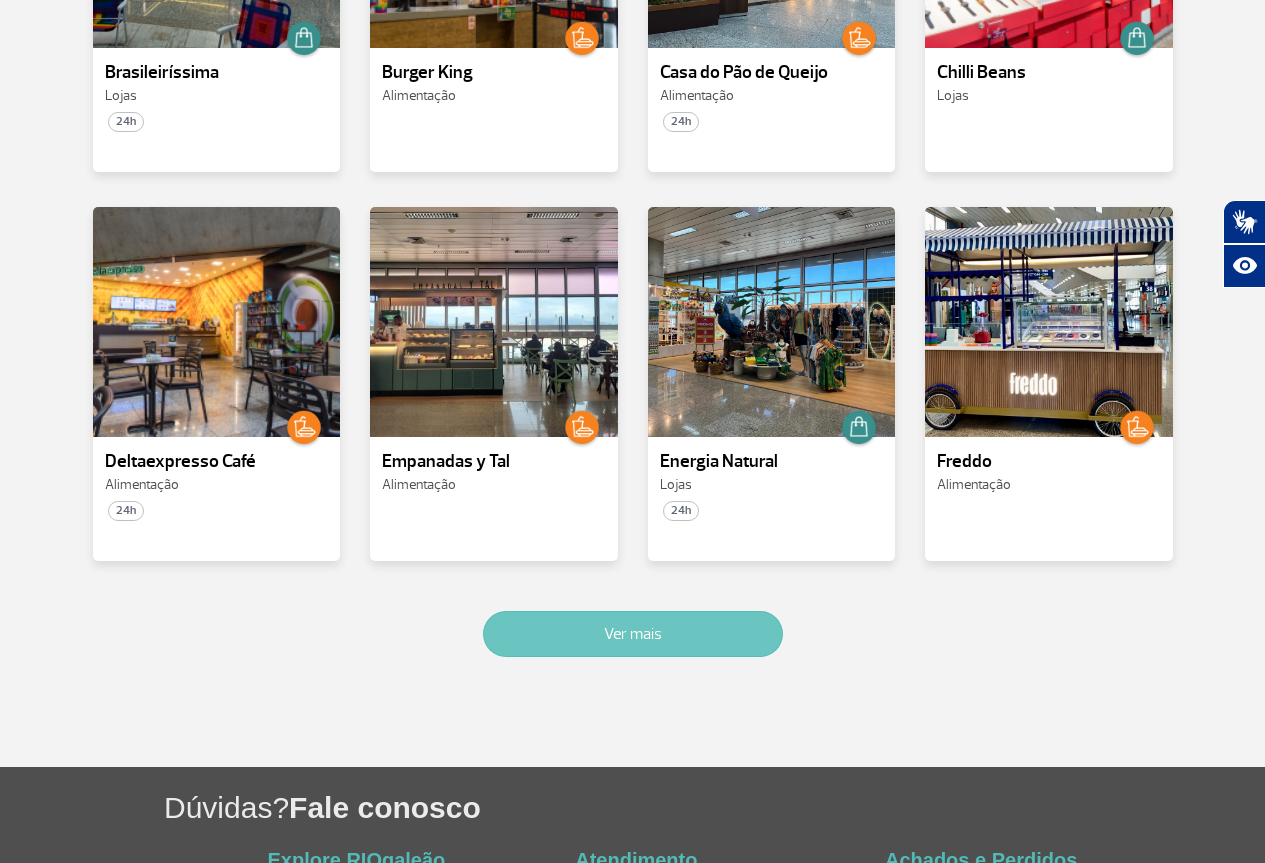 scroll, scrollTop: 2067, scrollLeft: 0, axis: vertical 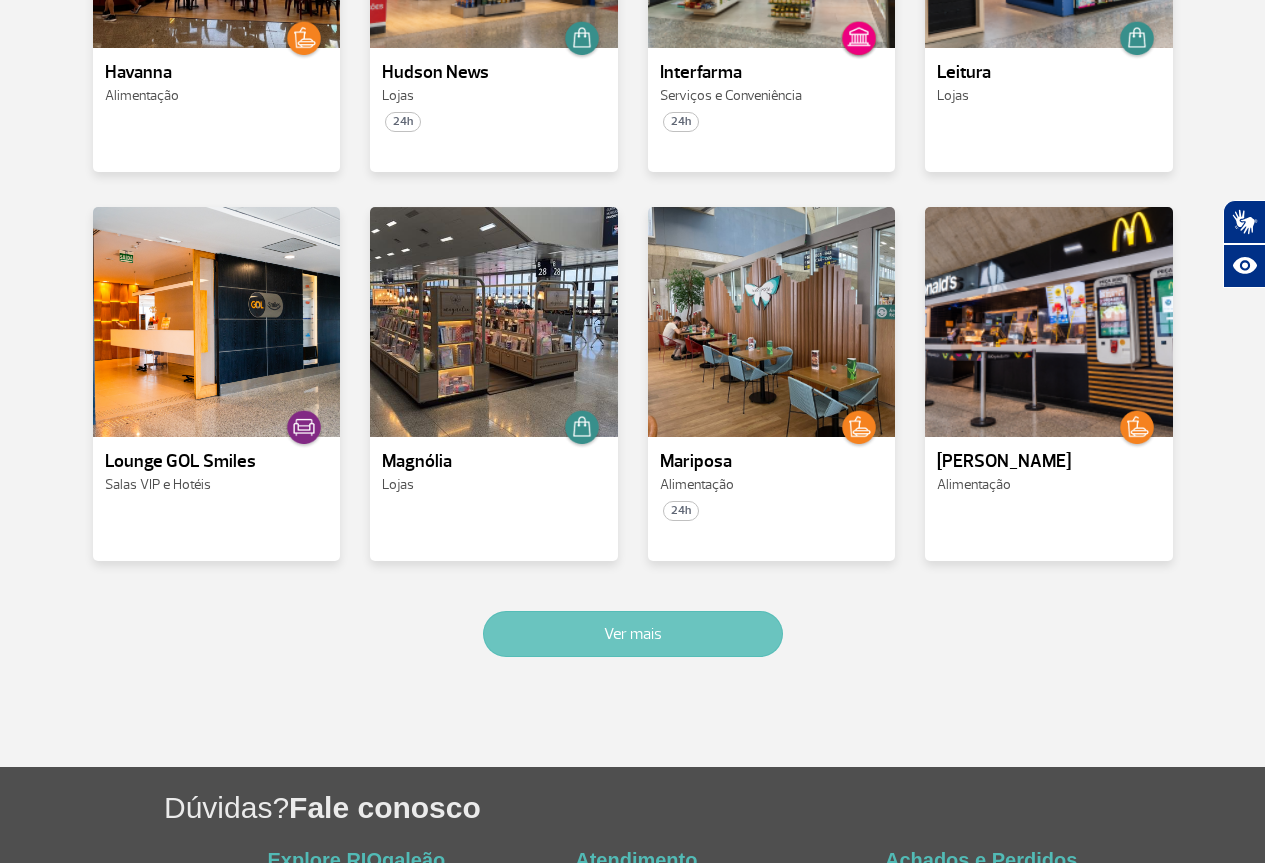 click on "Ver mais" at bounding box center (633, 634) 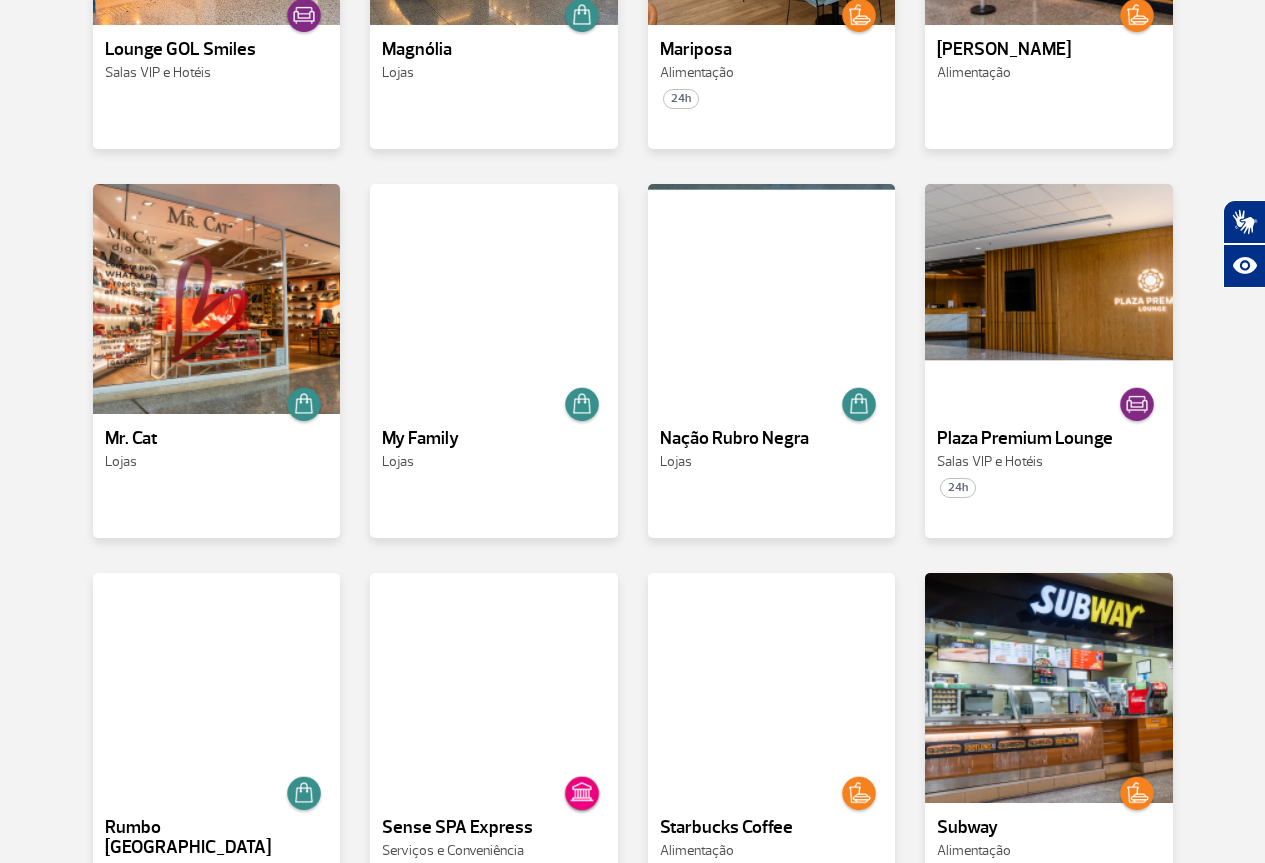 scroll, scrollTop: 3234, scrollLeft: 0, axis: vertical 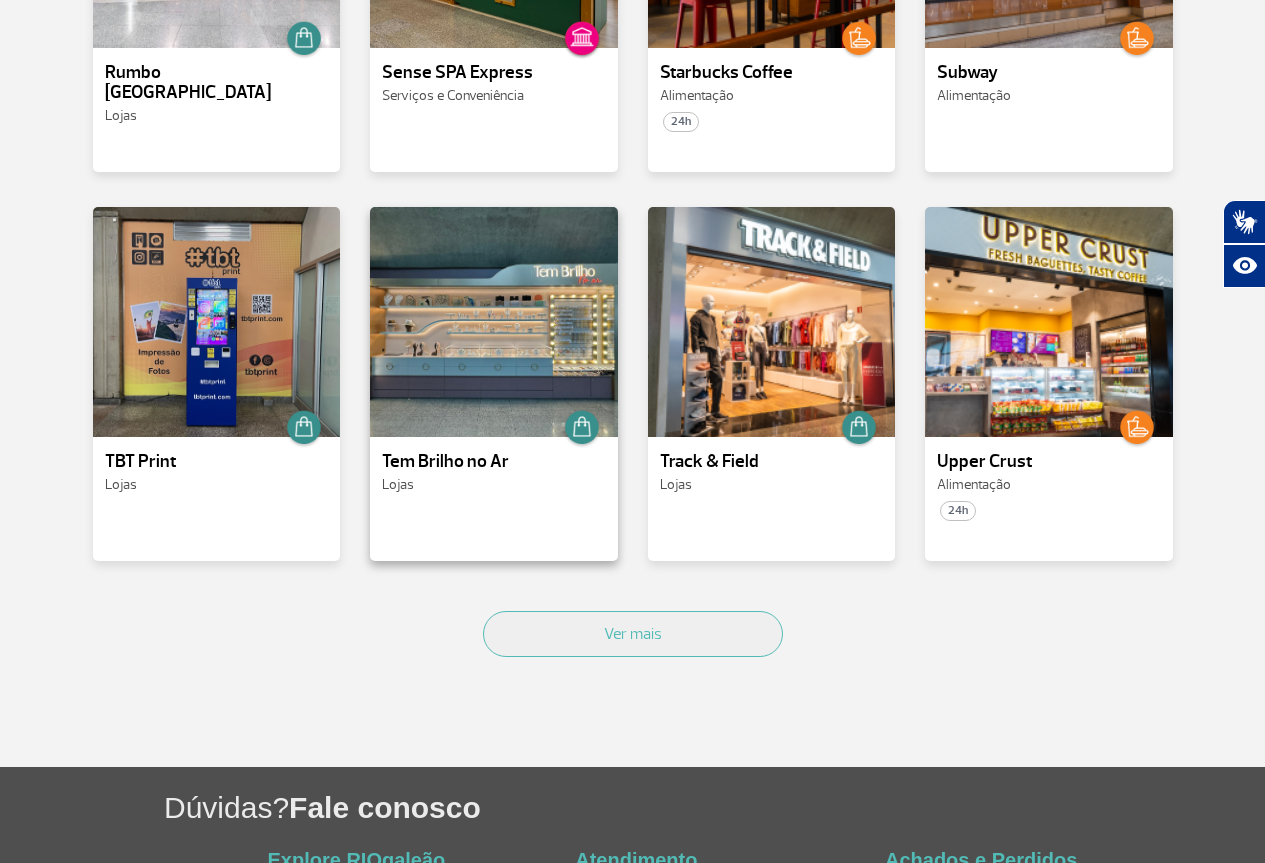 click on "Tem Brilho no Ar" at bounding box center [494, 462] 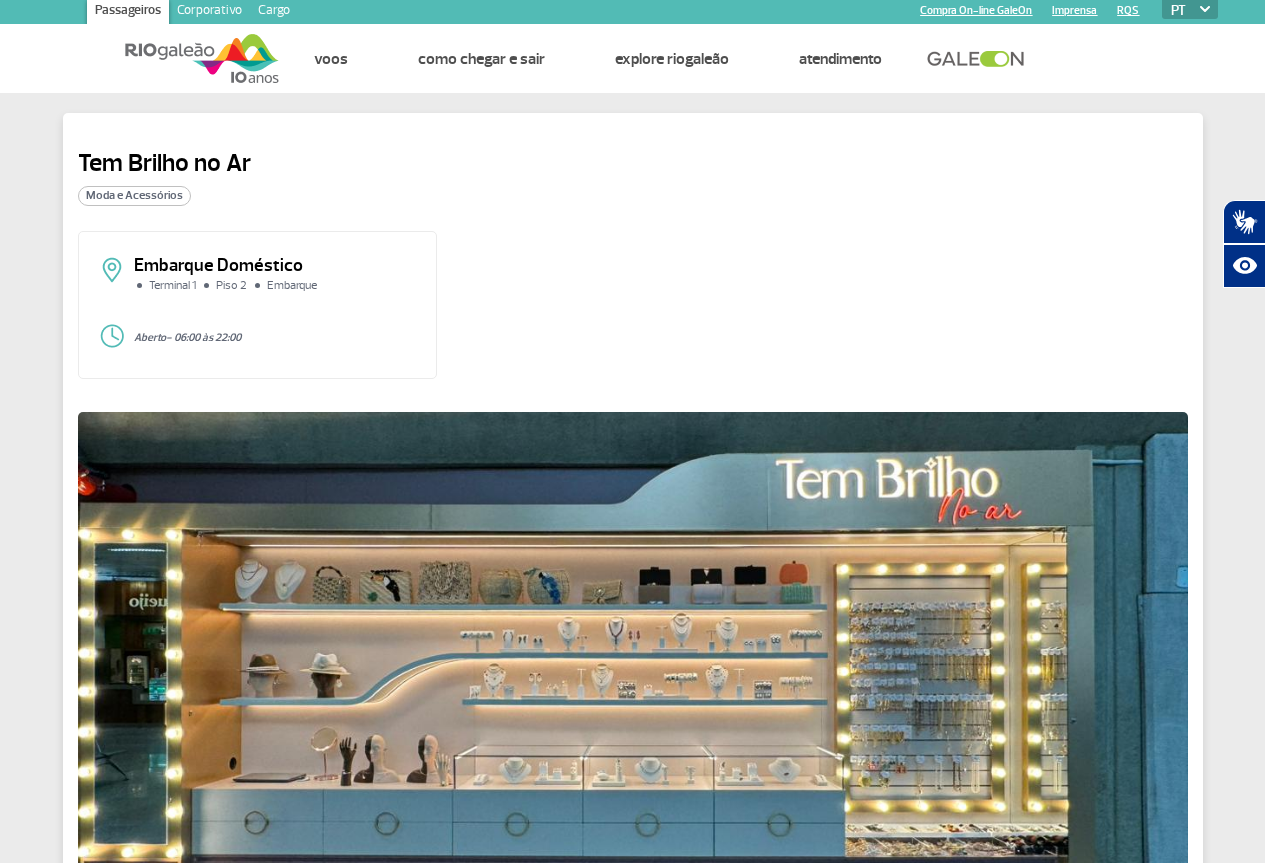 scroll, scrollTop: 0, scrollLeft: 0, axis: both 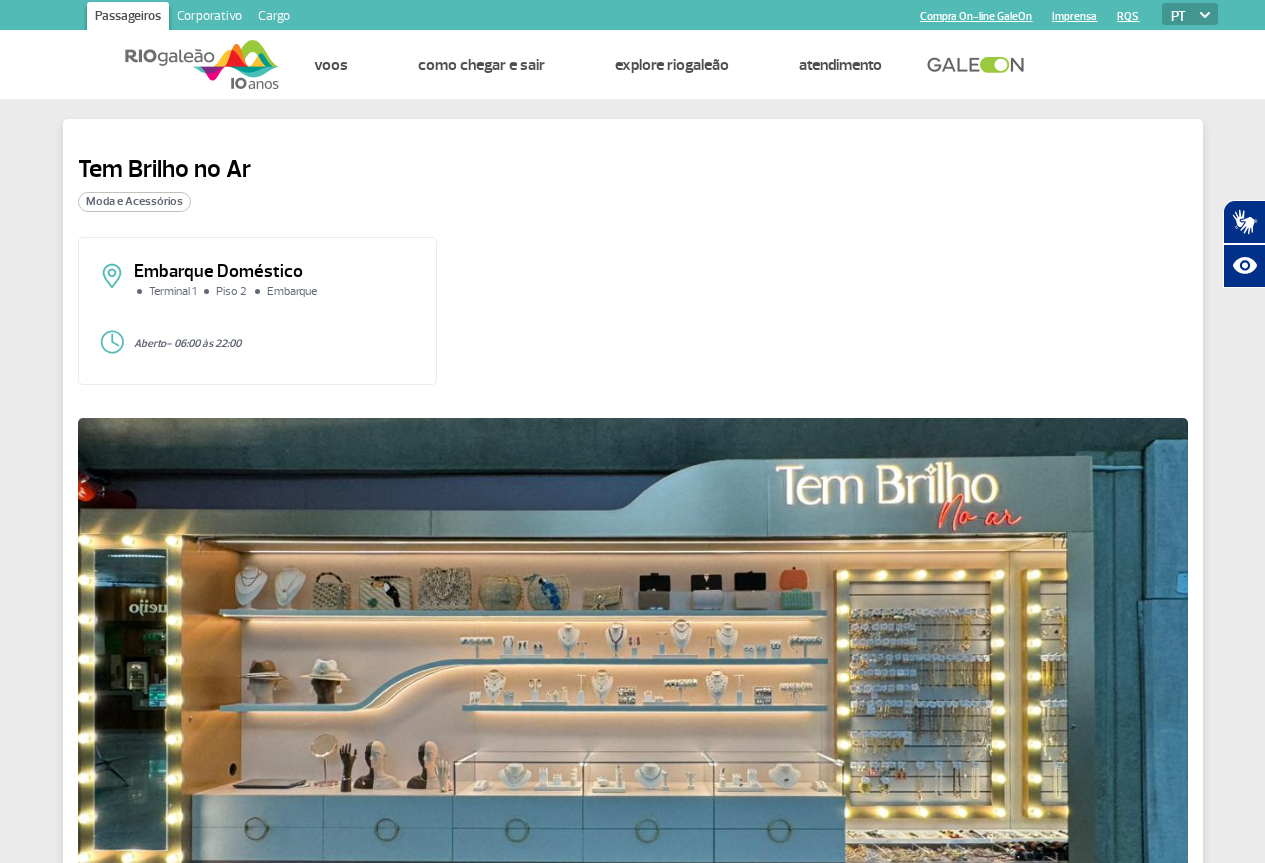 select on "90" 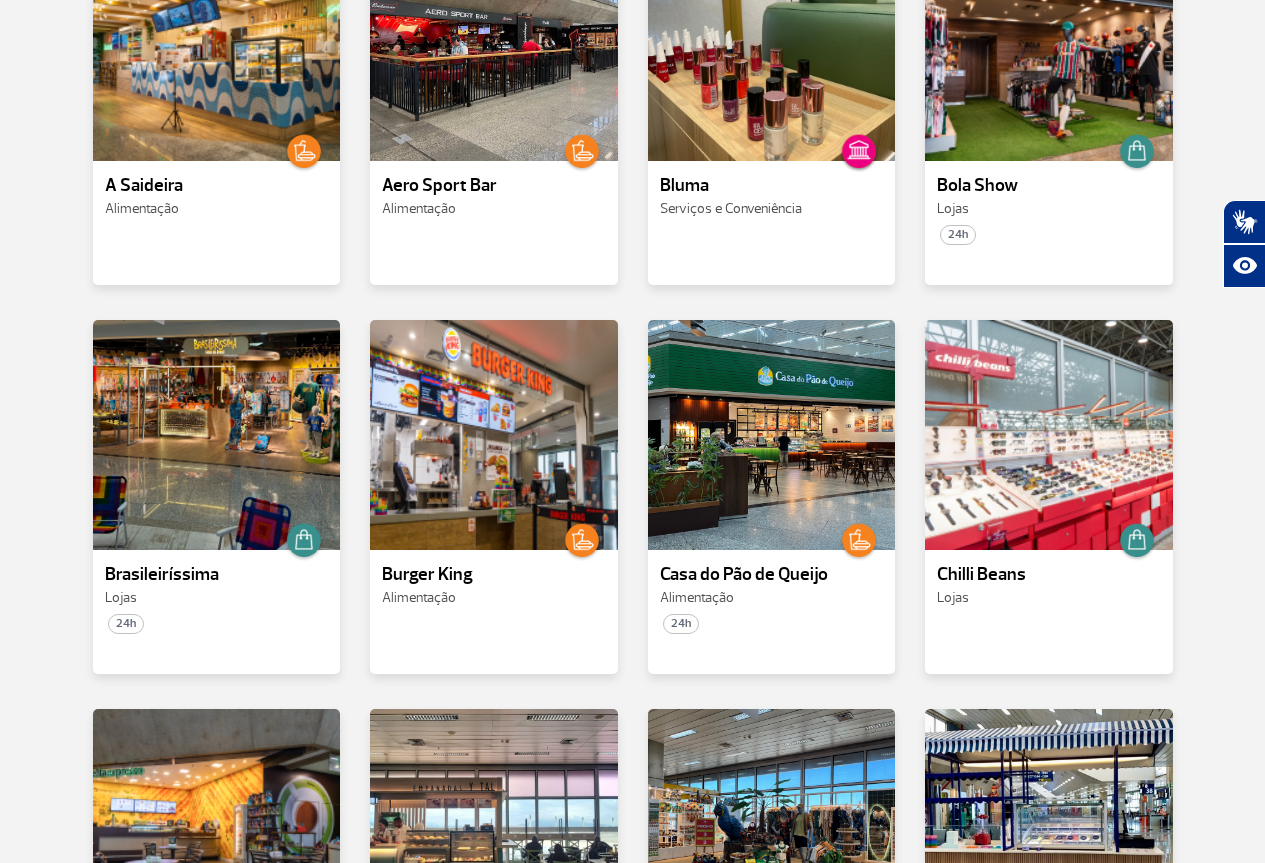 scroll, scrollTop: 400, scrollLeft: 0, axis: vertical 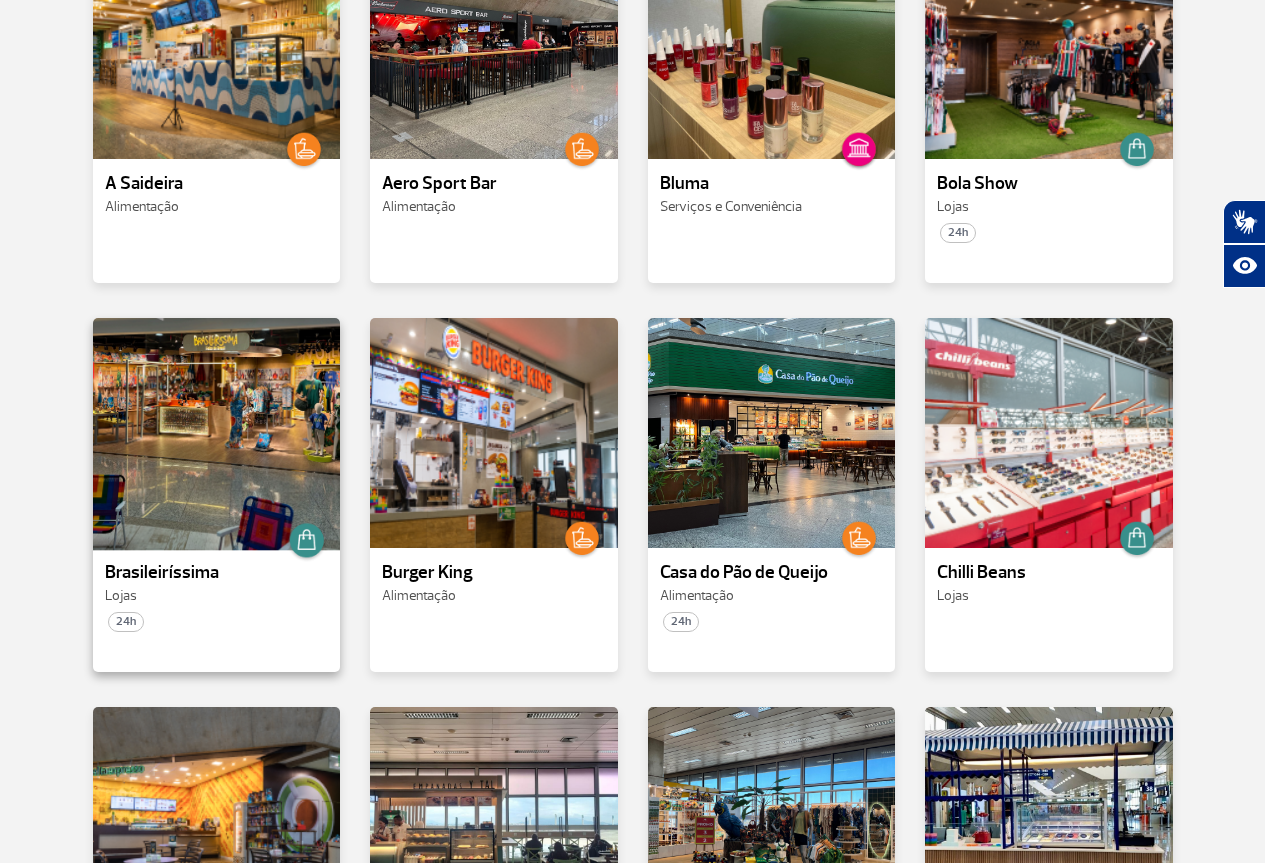 click at bounding box center [216, 433] 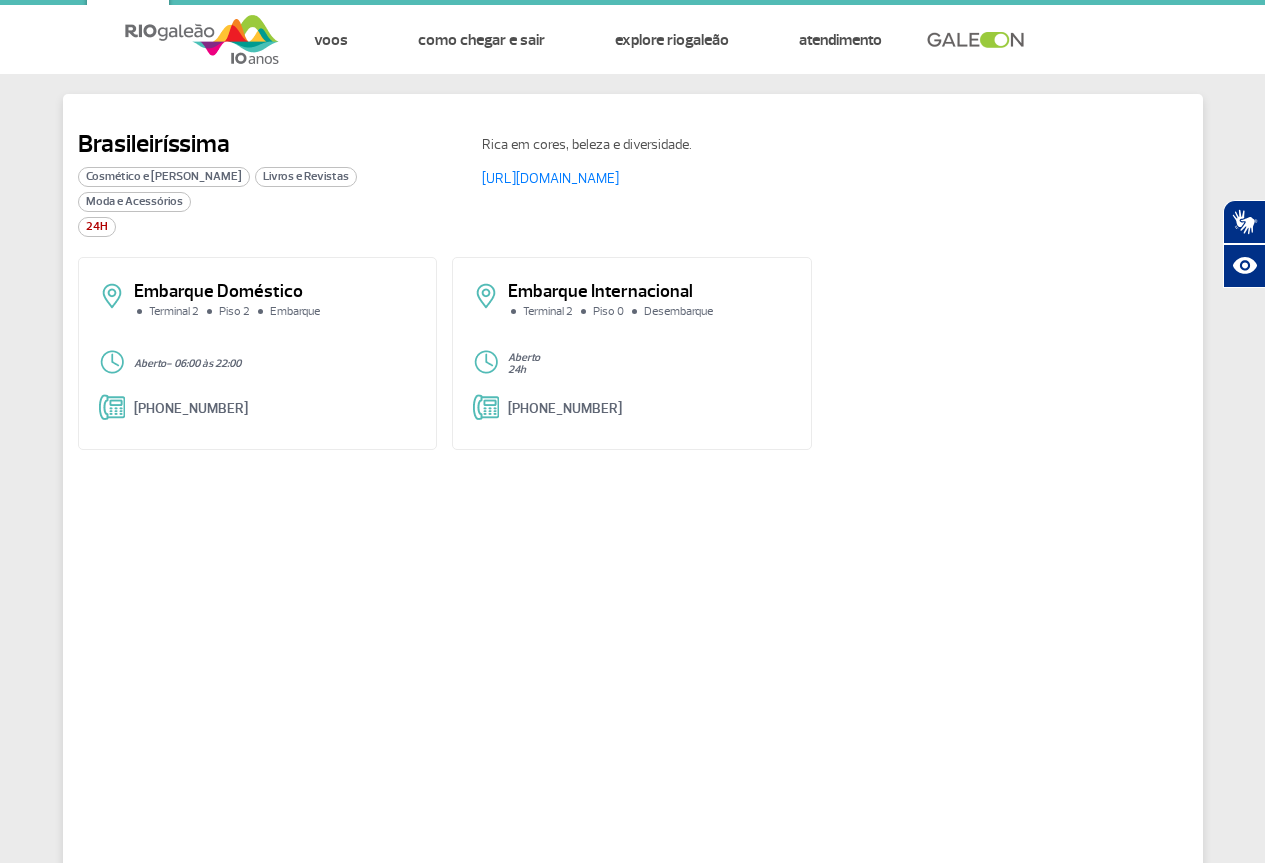 scroll, scrollTop: 0, scrollLeft: 0, axis: both 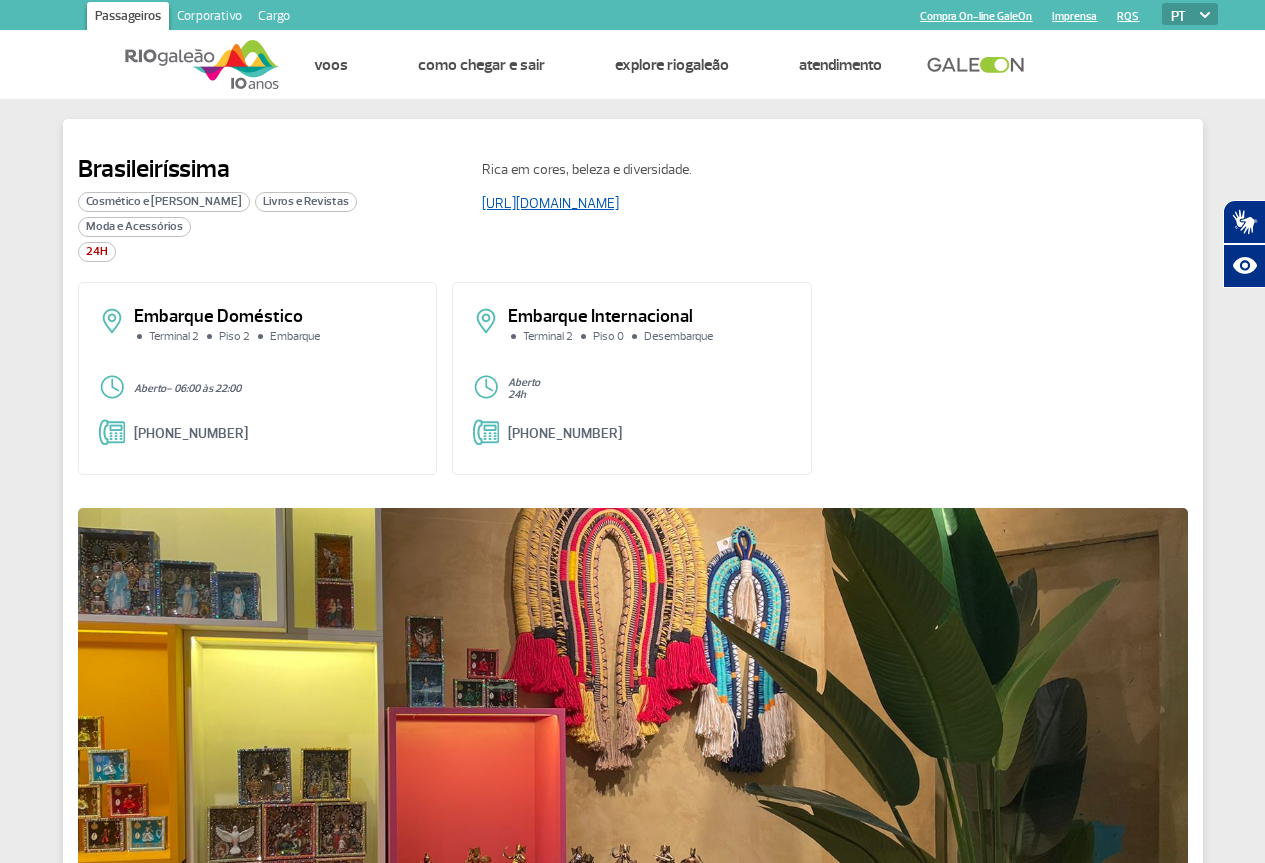 click on "[URL][DOMAIN_NAME]" 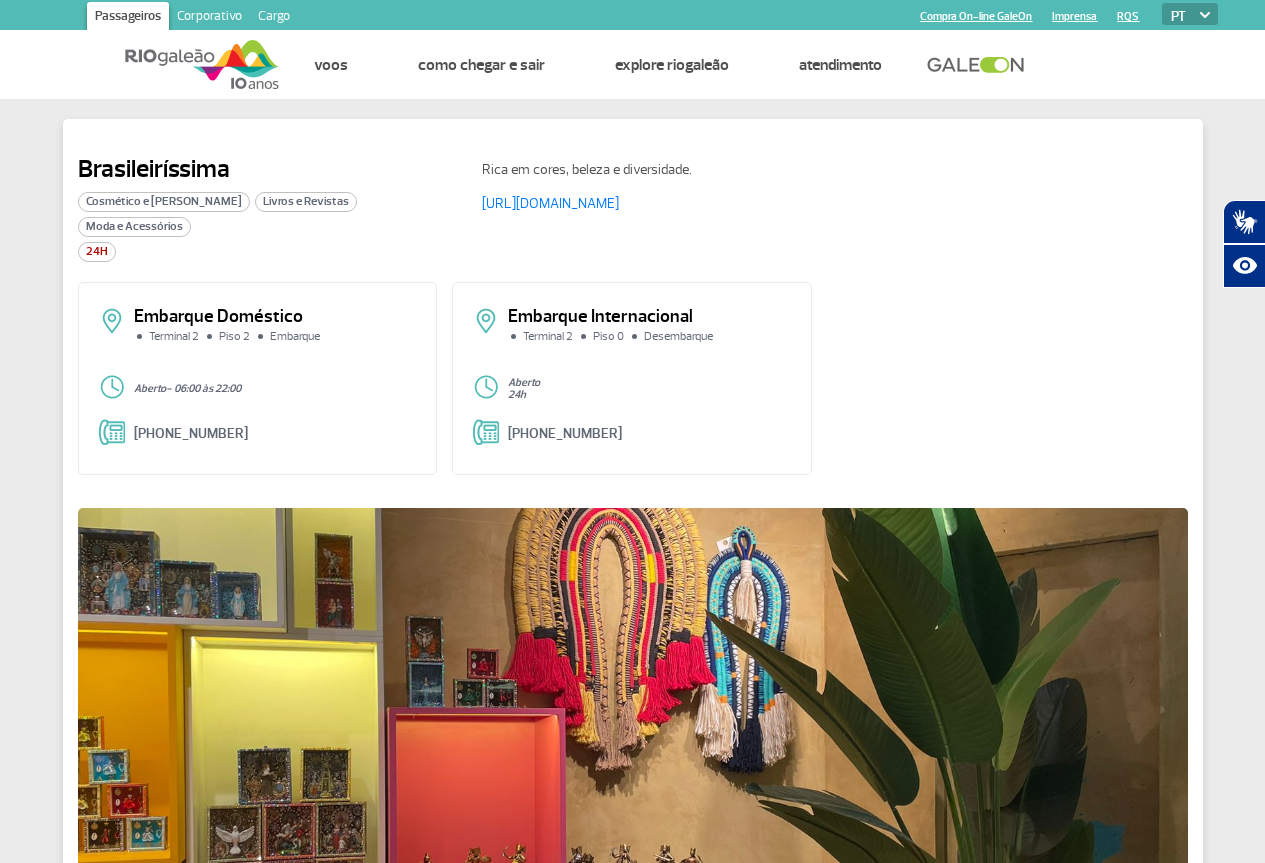 select on "90" 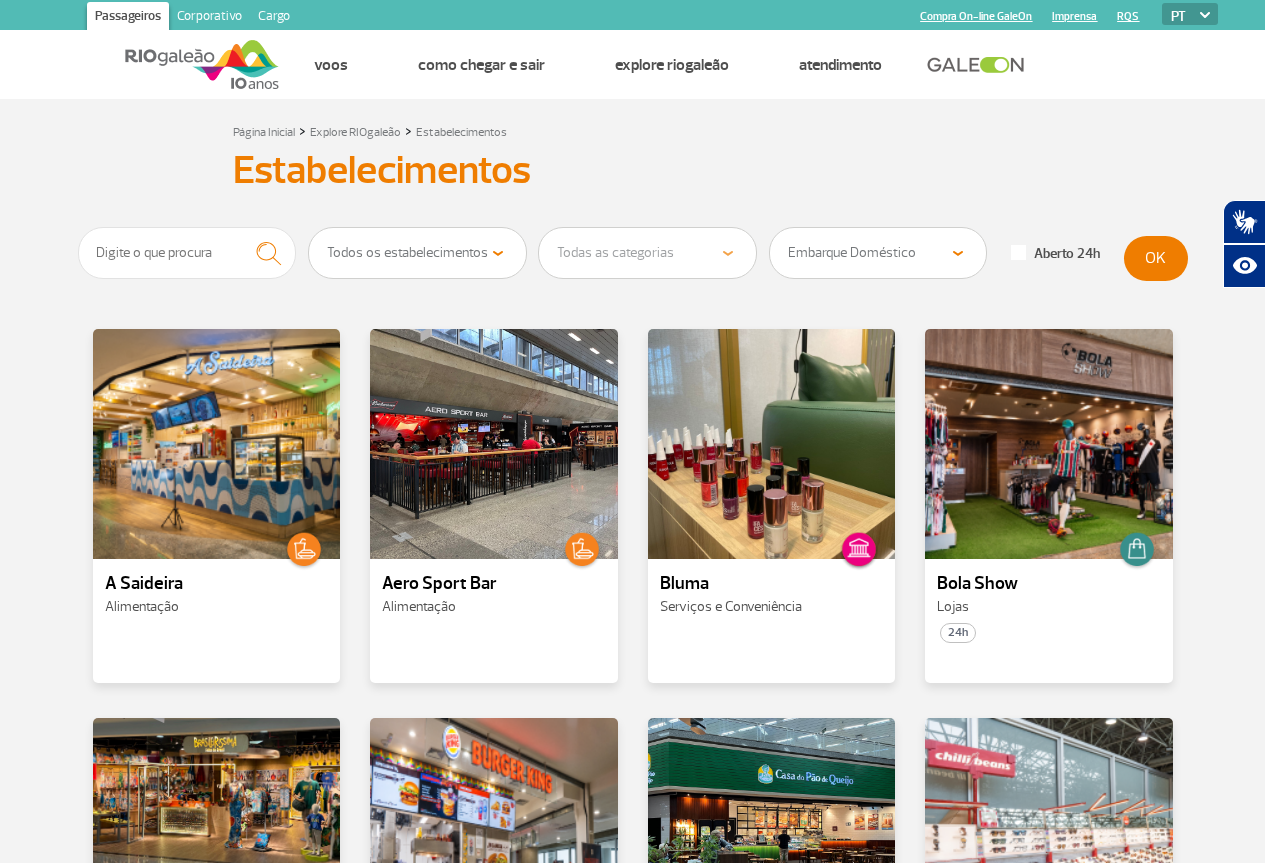click on "Todos os pisos Área Pública (antes do Raio-X) Desembarque Área Pública Desembarque Internacional Embarque Área Pública (antes do Raio-X) Embarque Doméstico Embarque Internacional Pátio Desembarque Nacional (Doméstico)" at bounding box center (878, 253) 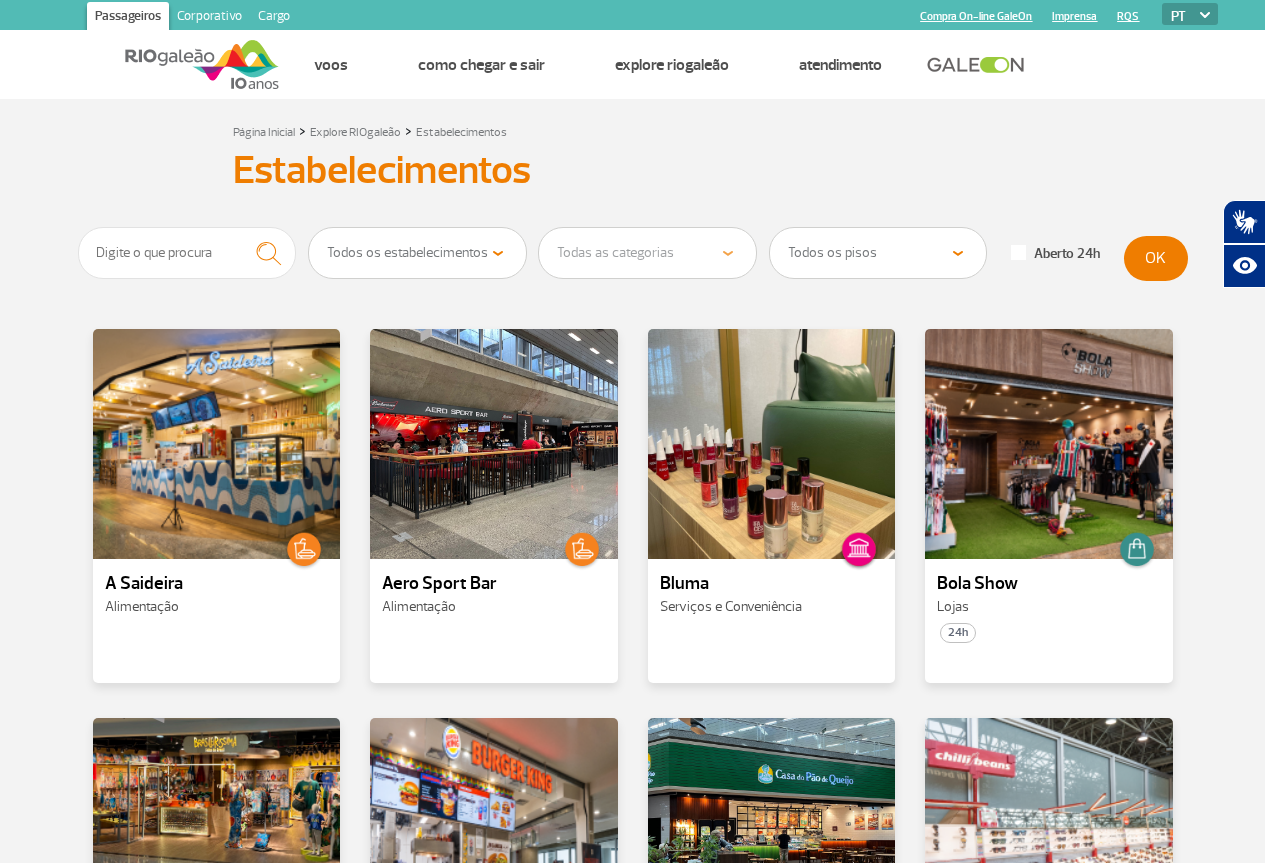 click on "Todos os pisos Área Pública (antes do Raio-X) Desembarque Área Pública Desembarque Internacional Embarque Área Pública (antes do Raio-X) Embarque Doméstico Embarque Internacional Pátio Desembarque Nacional (Doméstico)" at bounding box center (878, 253) 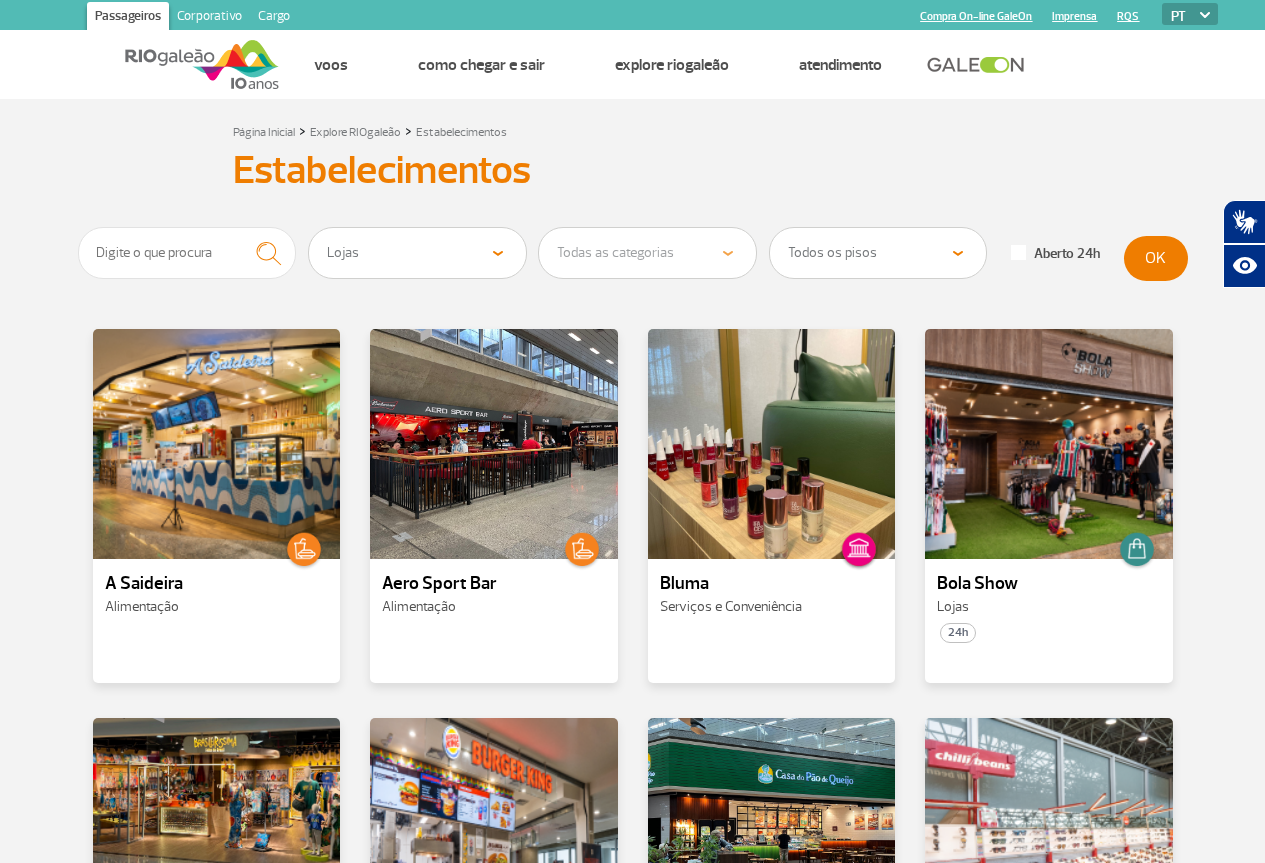 click on "Todos os estabelecimentos Alimentação Lojas Serviços e Conveniência Salas VIP e Hotéis" at bounding box center (417, 253) 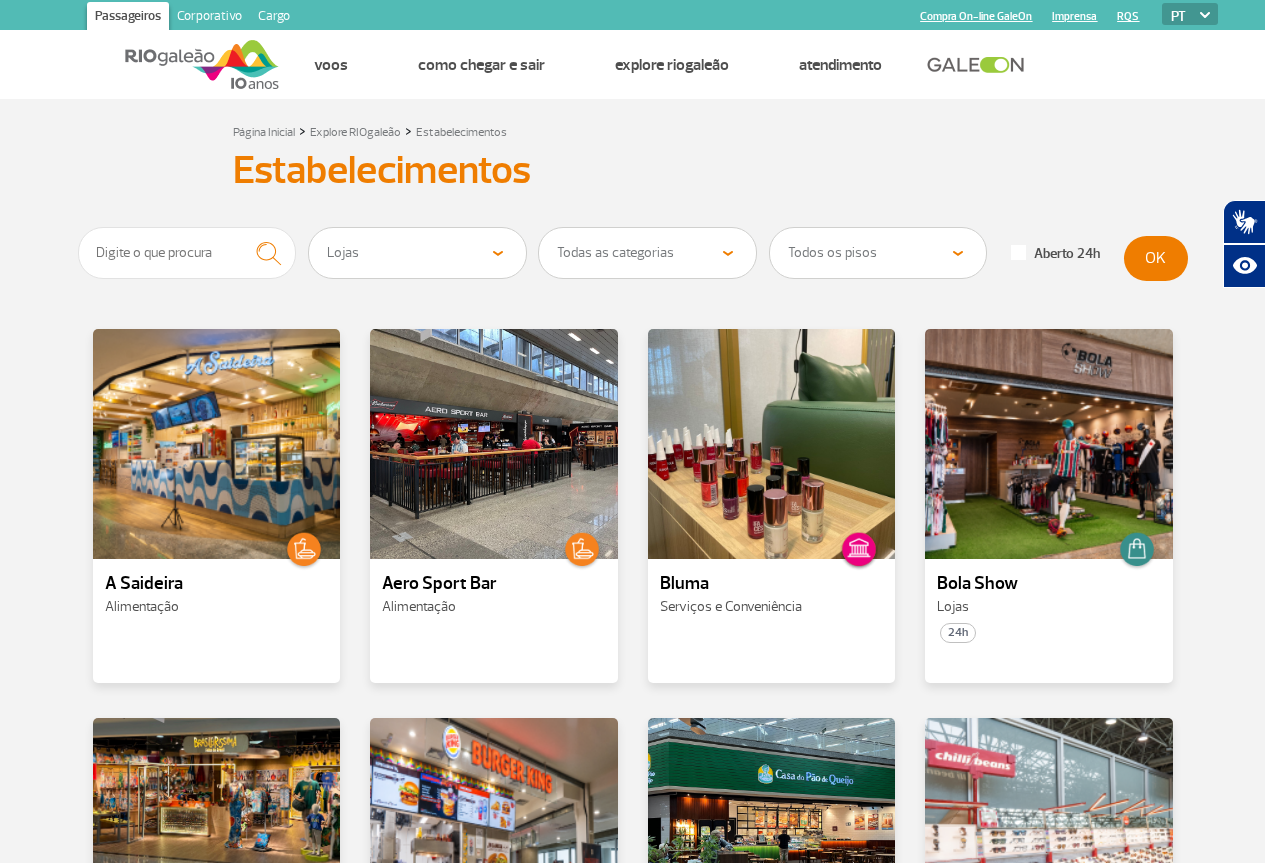 click on "Todas as categorias Cosmético e Beleza Eletrônicos Livros e Revistas Moda e Acessórios Duty Free" at bounding box center [647, 253] 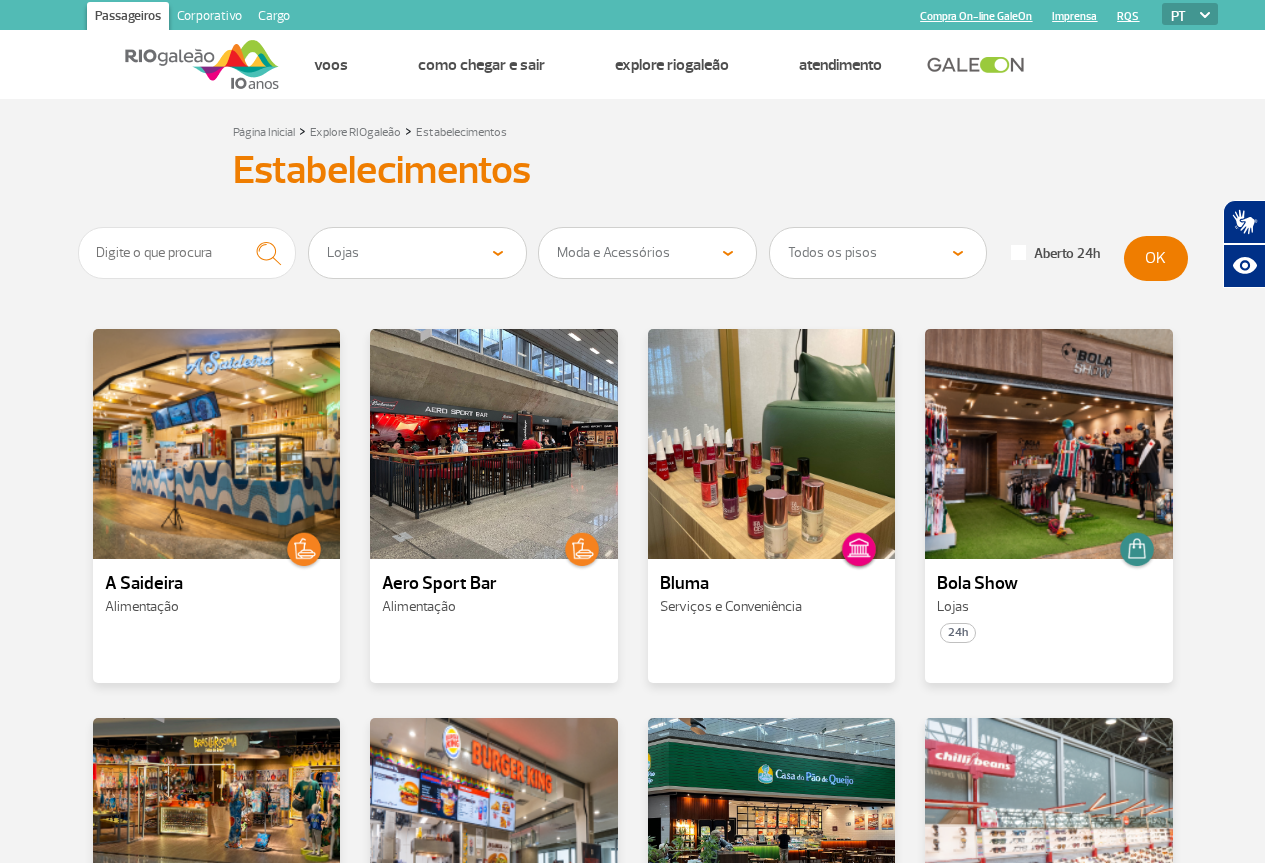 click on "Todas as categorias Cosmético e Beleza Eletrônicos Livros e Revistas Moda e Acessórios Duty Free" at bounding box center [647, 253] 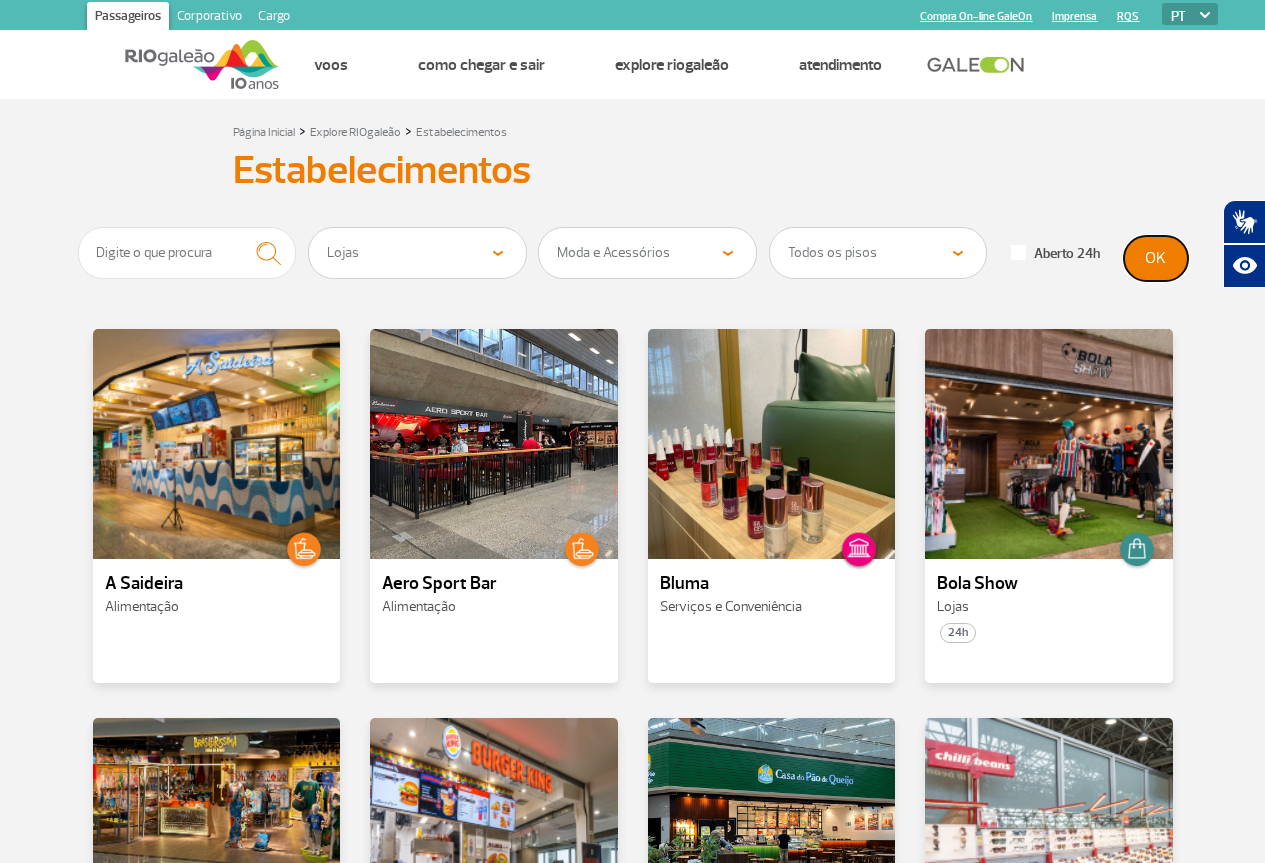 click on "OK" at bounding box center (1156, 258) 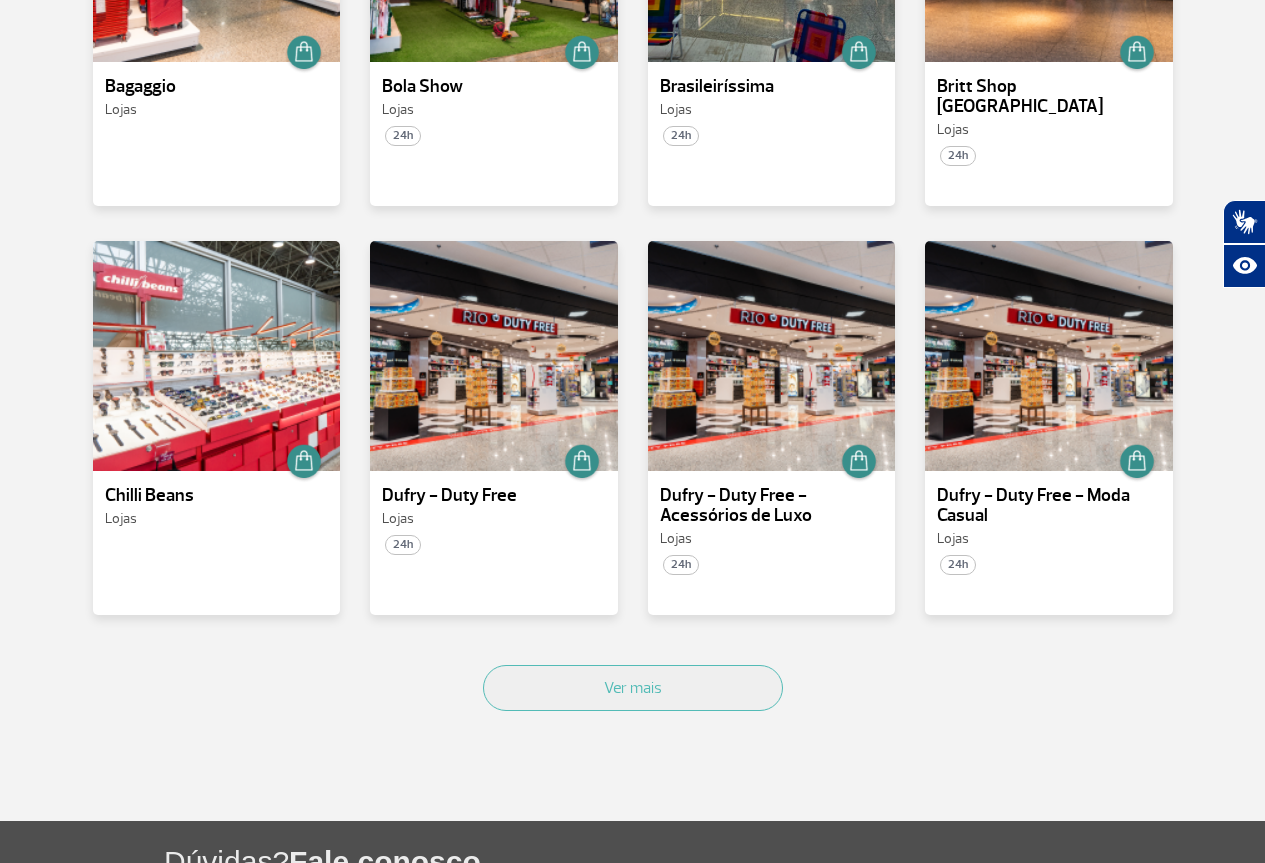 scroll, scrollTop: 900, scrollLeft: 0, axis: vertical 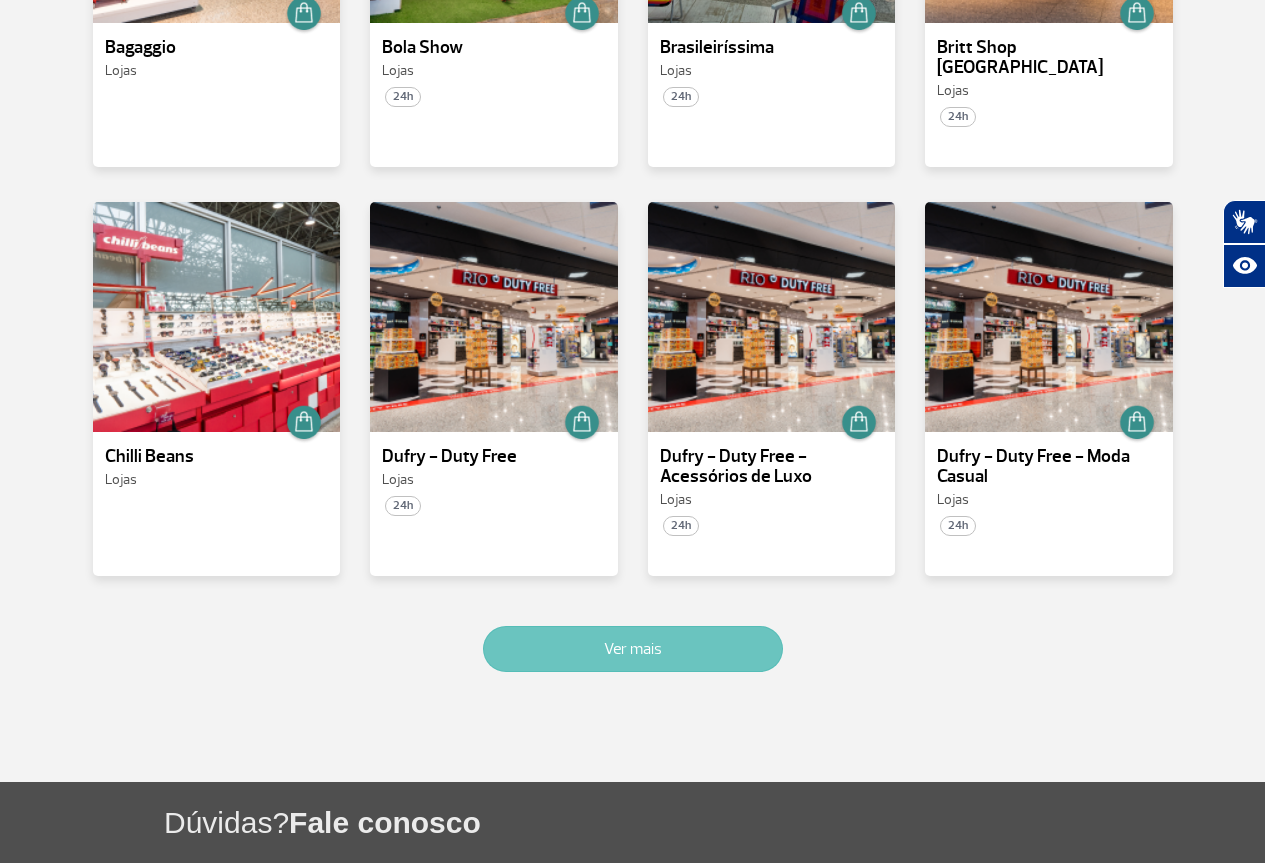 click on "Ver mais" at bounding box center [633, 649] 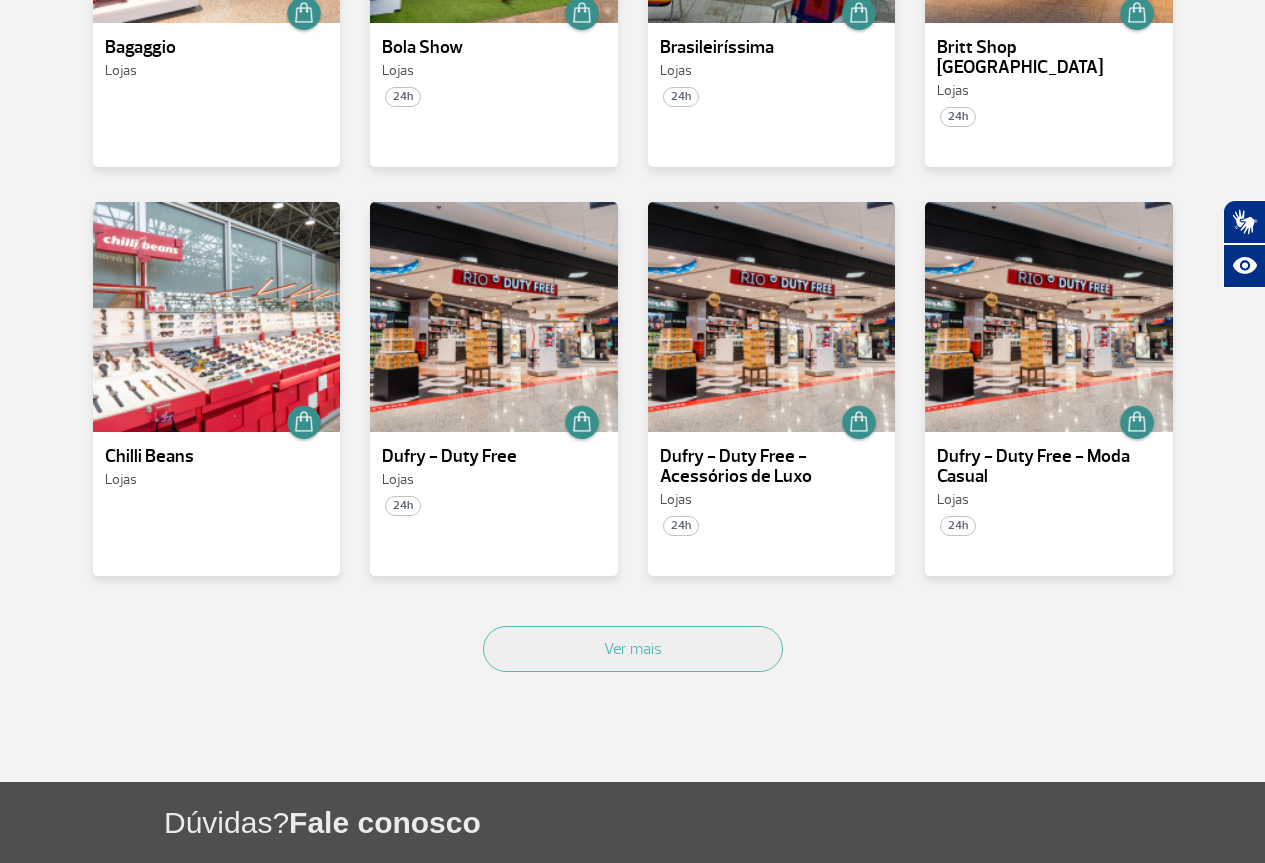scroll, scrollTop: 2037, scrollLeft: 0, axis: vertical 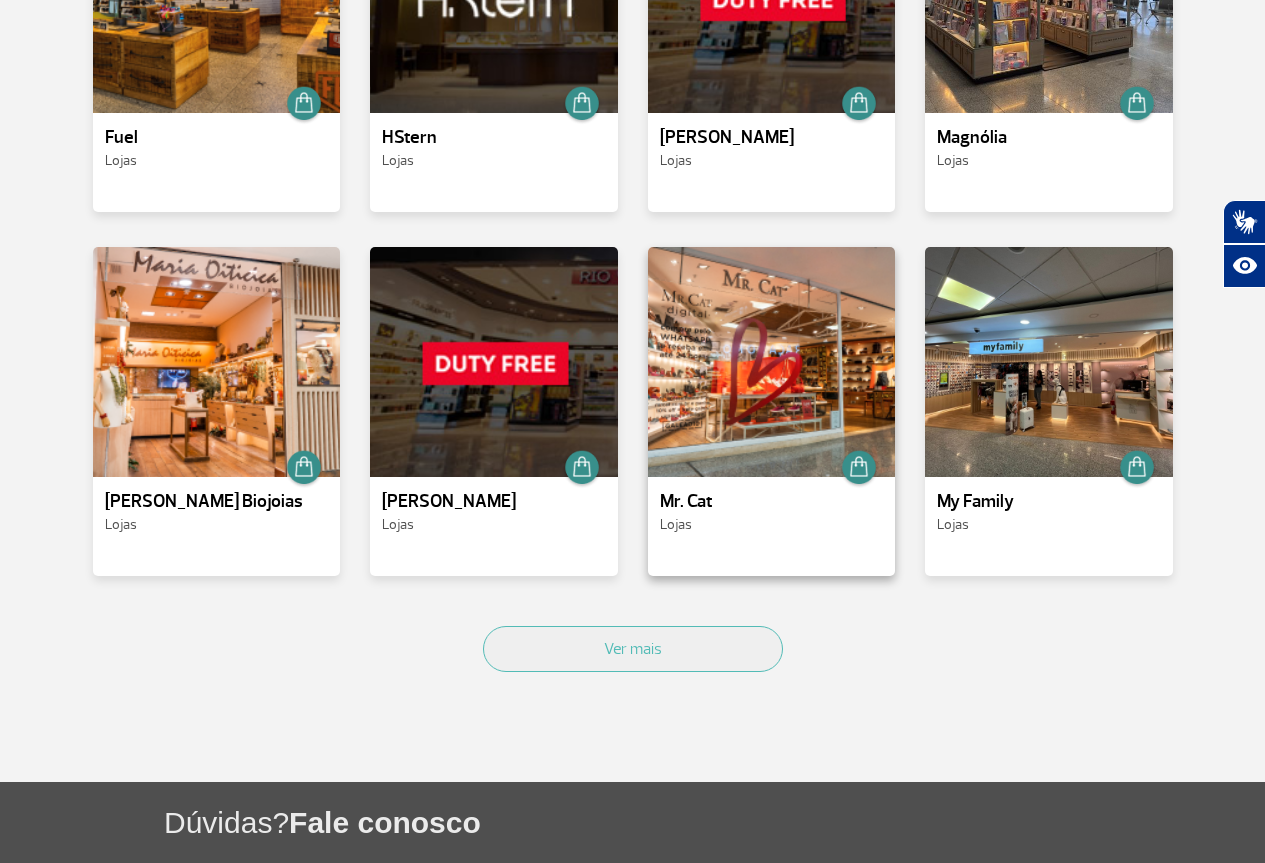 click on "Mr. Cat" at bounding box center (772, 502) 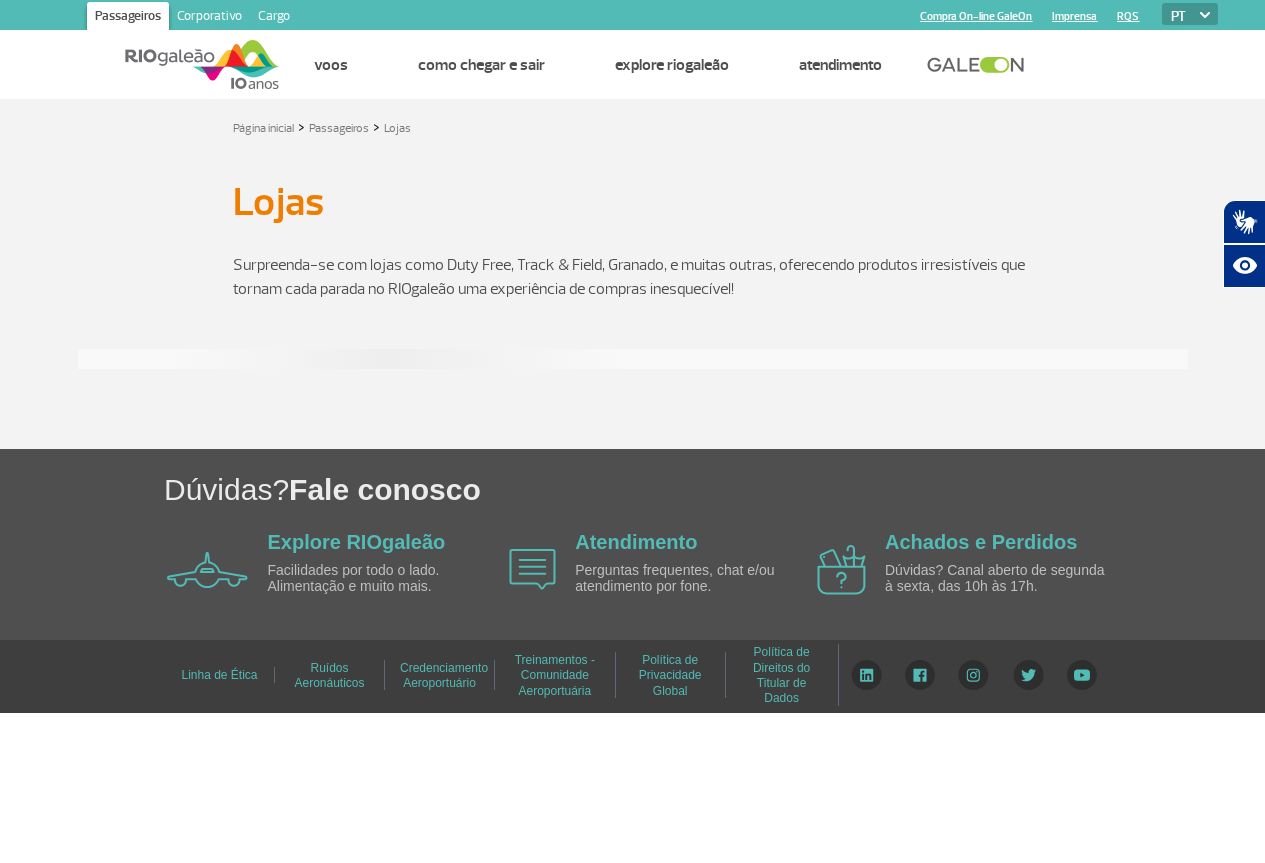 select on "28" 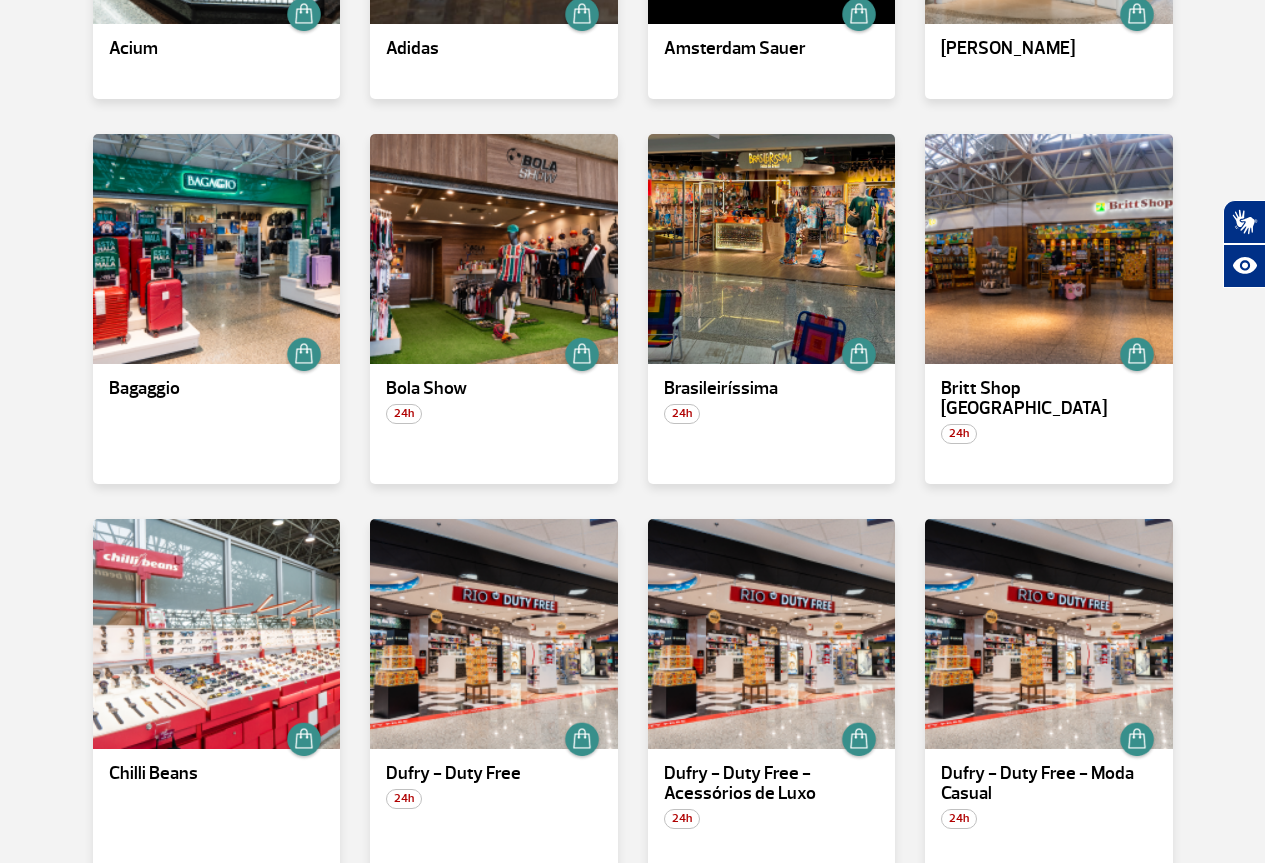 scroll, scrollTop: 400, scrollLeft: 0, axis: vertical 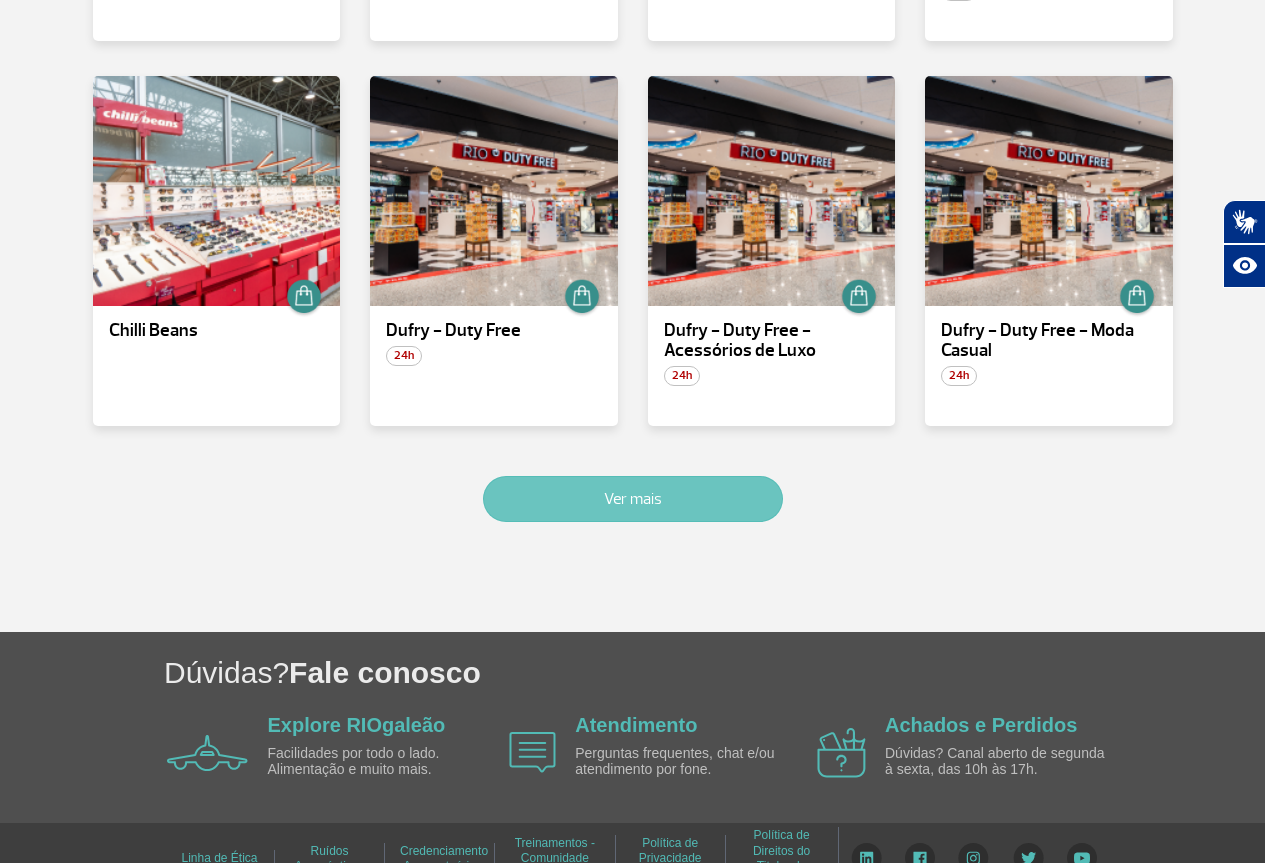 click on "Ver mais" at bounding box center (633, 499) 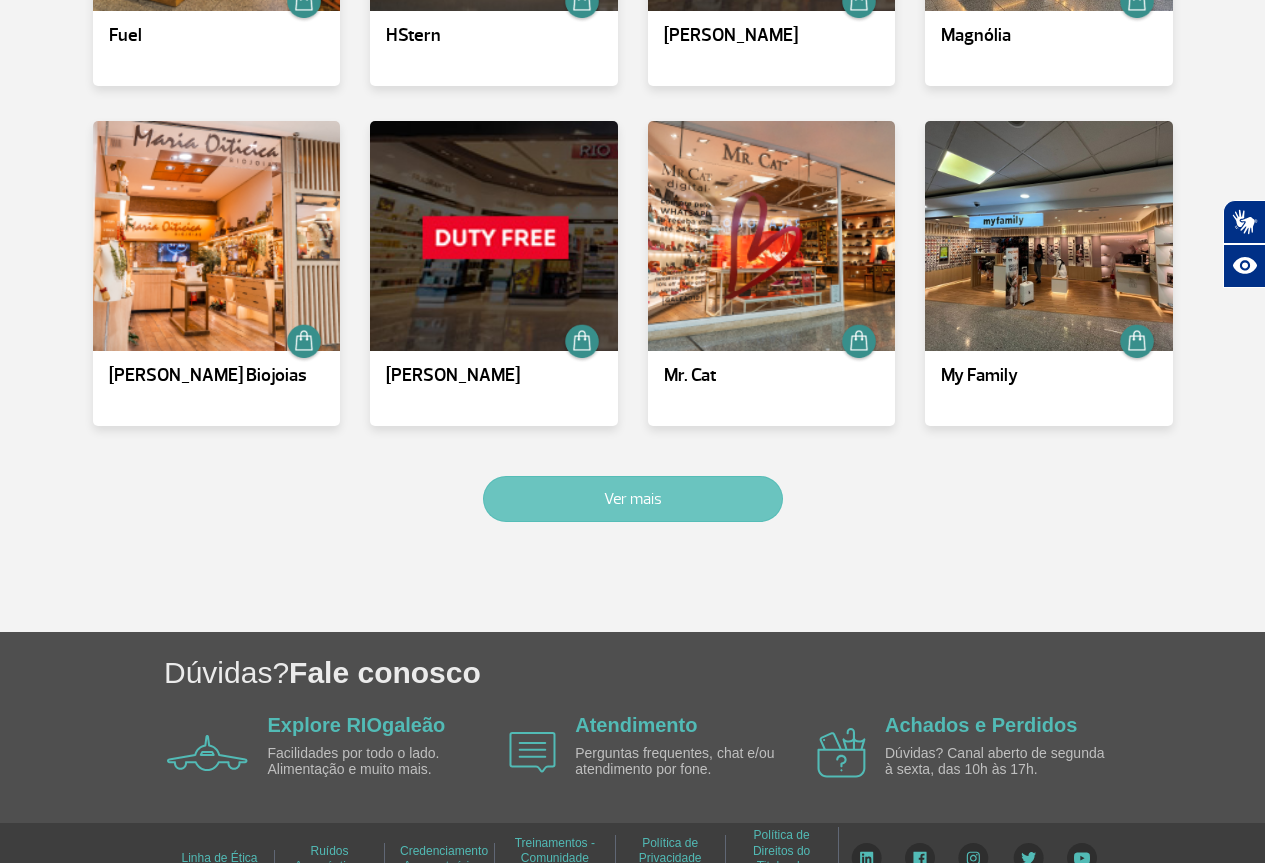 click on "Ver mais" at bounding box center [633, 499] 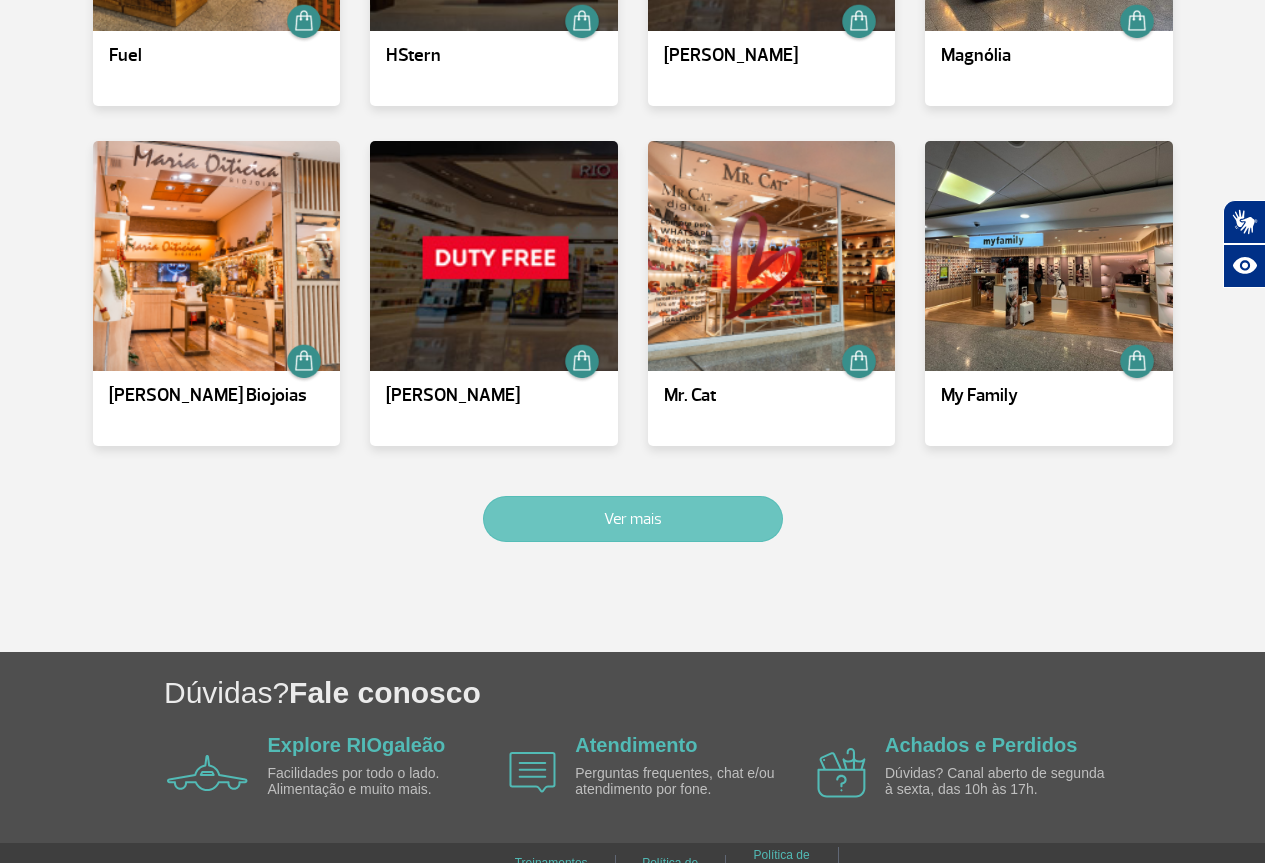 scroll, scrollTop: 2185, scrollLeft: 0, axis: vertical 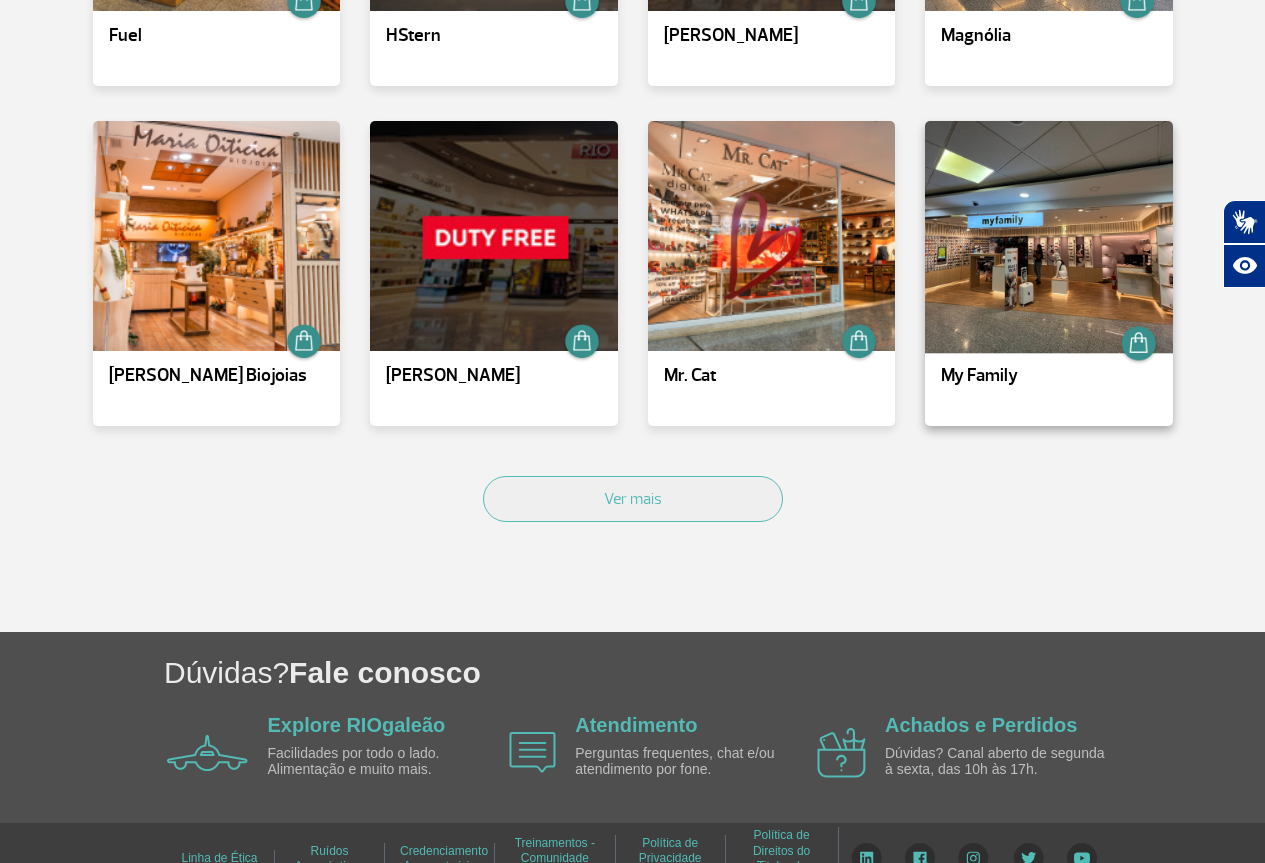 click at bounding box center (1049, 236) 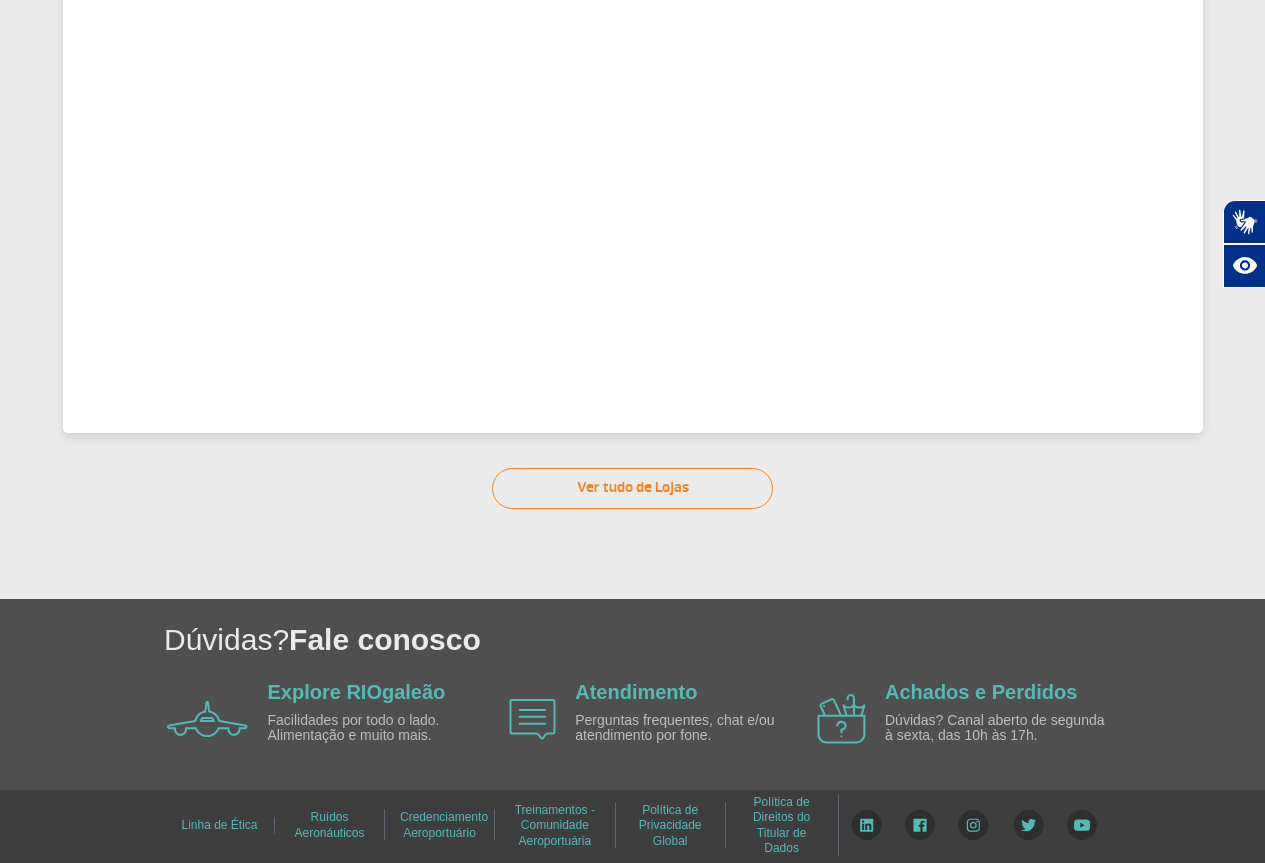 scroll, scrollTop: 612, scrollLeft: 0, axis: vertical 